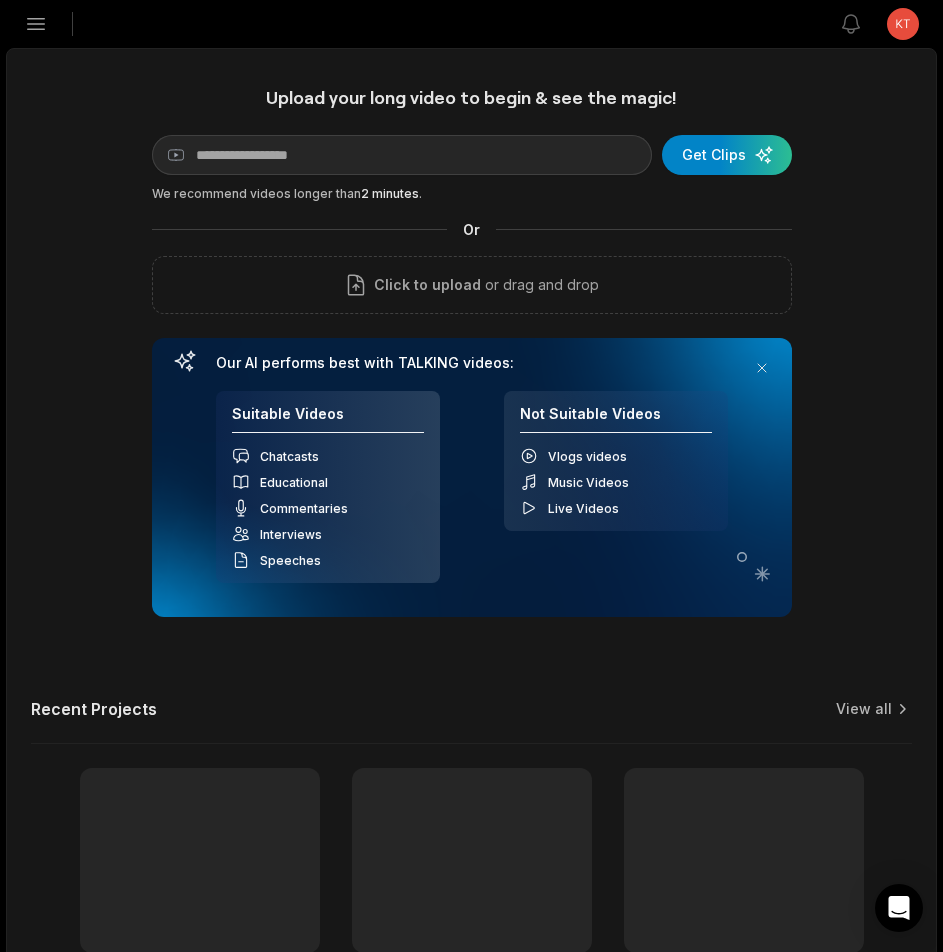 scroll, scrollTop: 0, scrollLeft: 0, axis: both 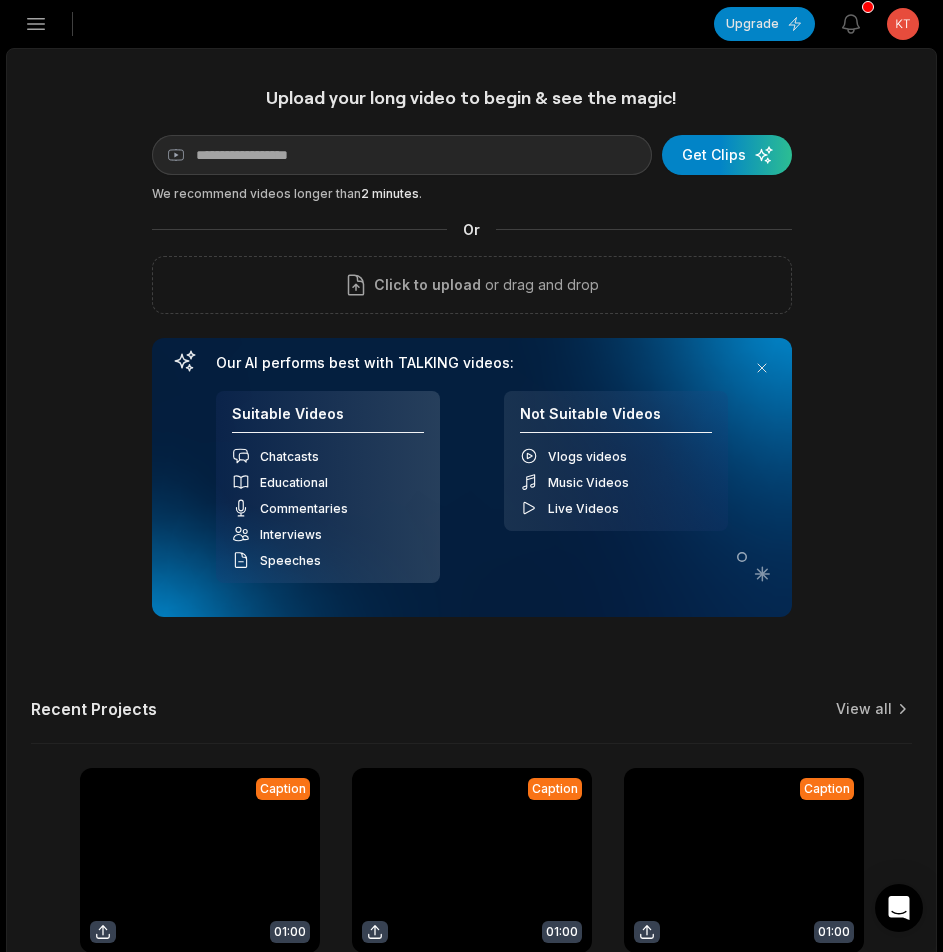 click 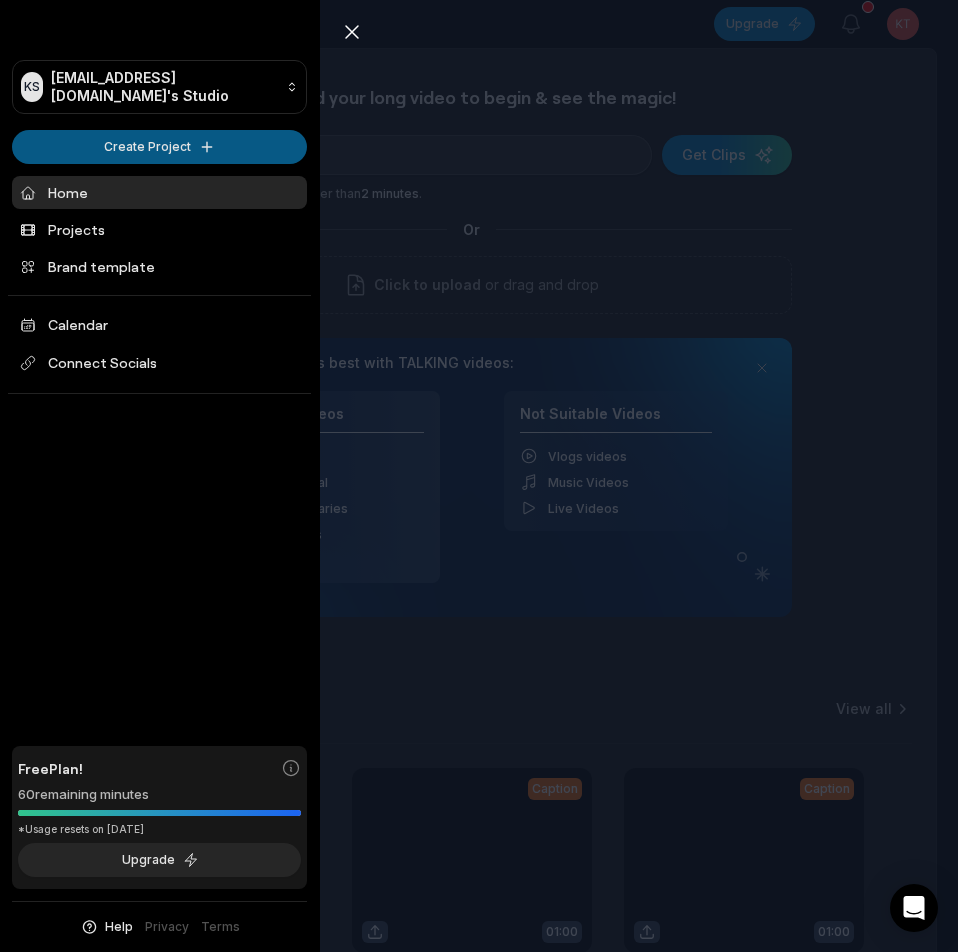 click on "KS Ktbeav@telegmail.com's Studio Create Project Home Projects Brand template Calendar Connect Socials Free  Plan! 60  remaining minutes *Usage resets on August 2, 2025 Upgrade Help Privacy Terms Open sidebar Upgrade View notifications Open user menu   Upload your long video to begin & see the magic! YouTube link Get Clips We recommend videos longer than  2 minutes . Or Click to upload or drag and drop Our AI performs best with TALKING videos: Suitable Videos Chatcasts Educational  Commentaries  Interviews  Speeches Not Suitable Videos Vlogs videos Music Videos Live Videos Recent Projects View all Caption 01:00 PART 2 - Cosechamos plátanos “Bárbaros” Open options 6 days ago Caption 01:00 PART 5 - Comida ancestral y de Dioses sikil p’ak👌🏼 Open options 6 days ago Caption 01:00 PART 1 - Comida ancestral y de Dioses sikil p’ak👌🏼 Open options 6 days ago Caption 01:00 PART 8 - Cenamos unos ricos polcanes deli deli👌🏼 Open options 6 days ago Made with   in San Francisco
KS Home Free" at bounding box center (479, 476) 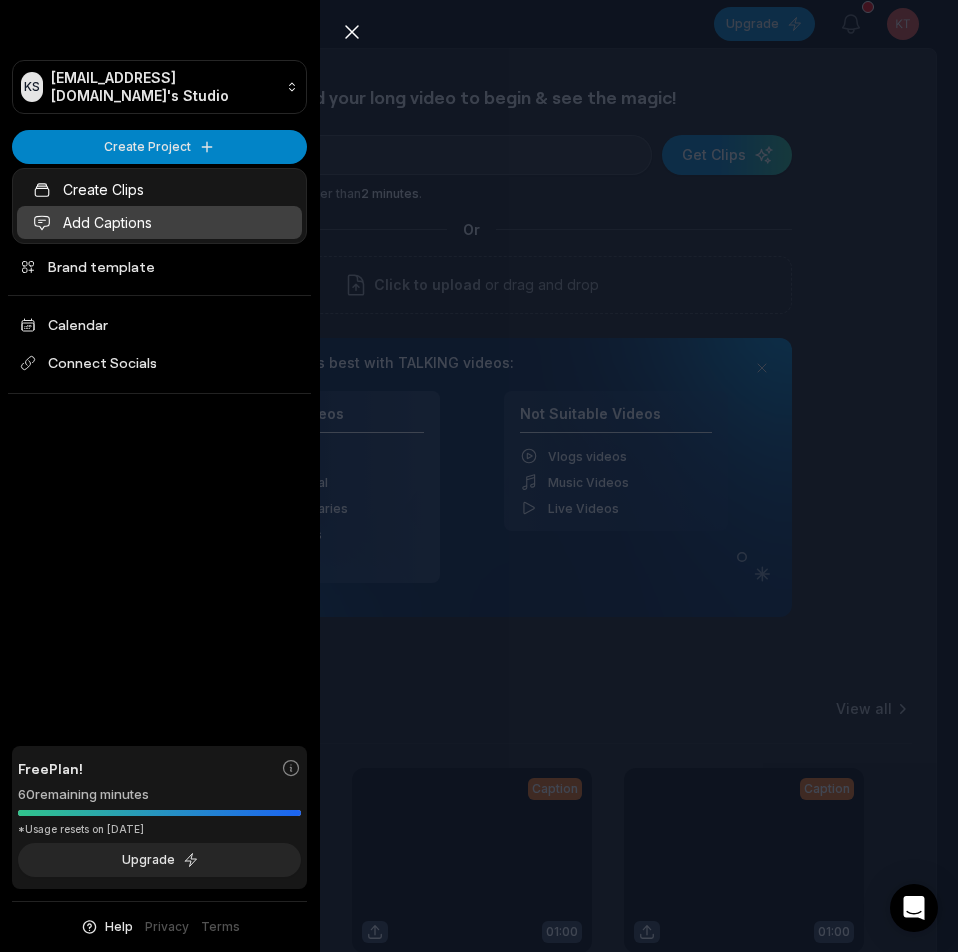 click on "Add Captions" at bounding box center (159, 222) 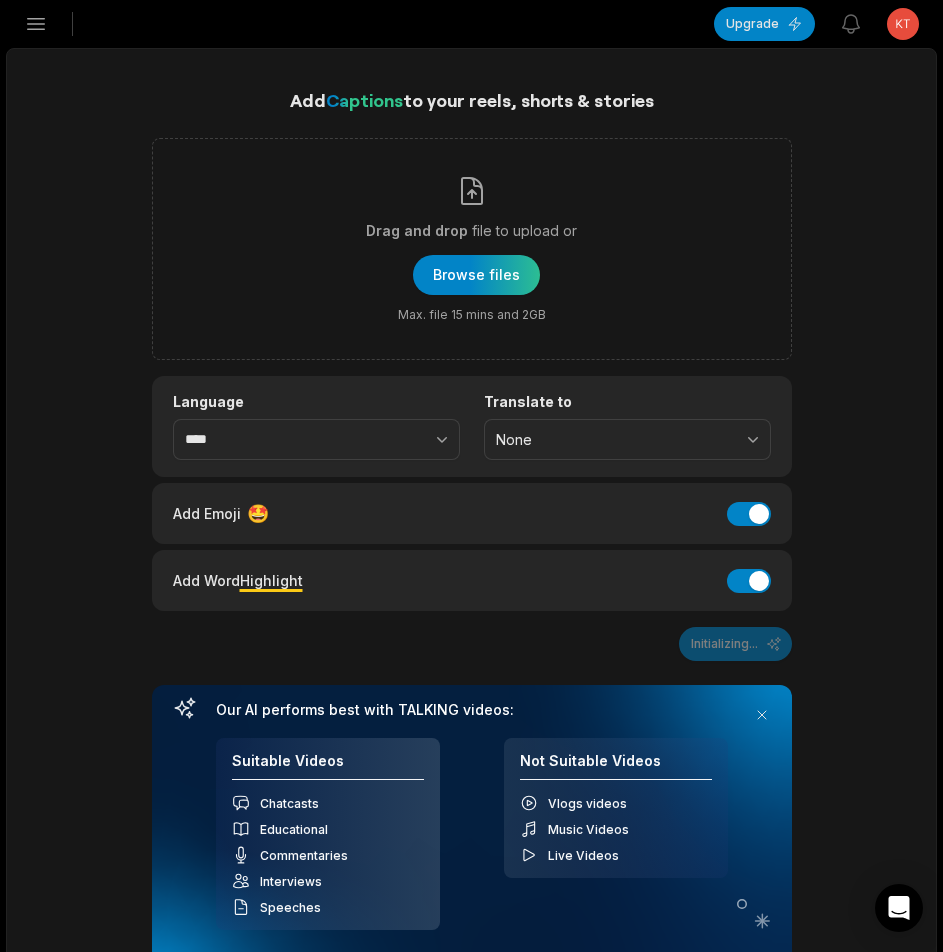 scroll, scrollTop: 0, scrollLeft: 0, axis: both 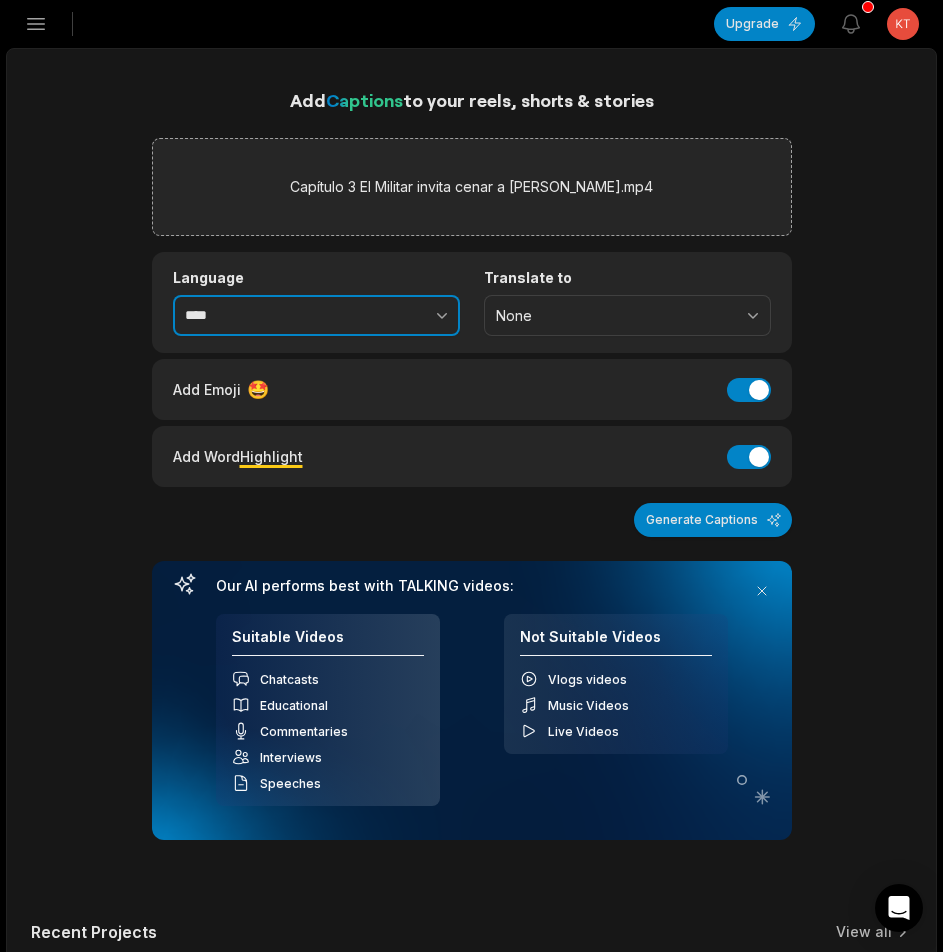 click at bounding box center (398, 316) 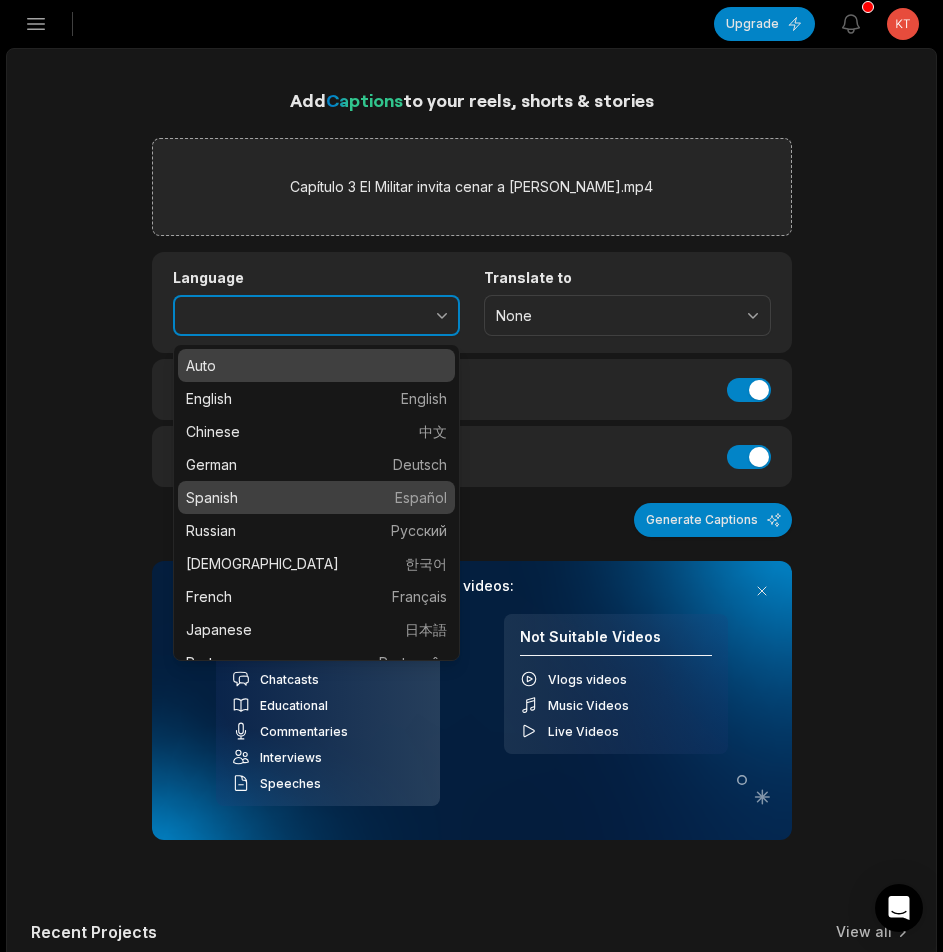 type on "*******" 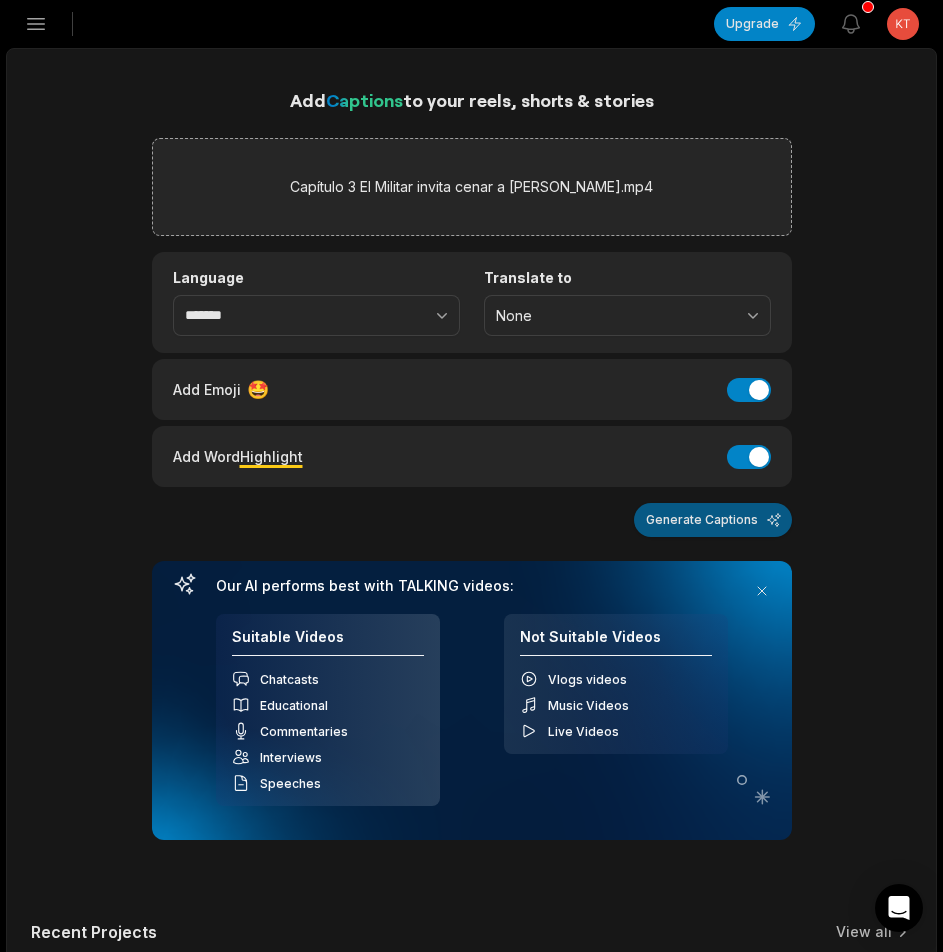 click on "Generate Captions" at bounding box center [713, 520] 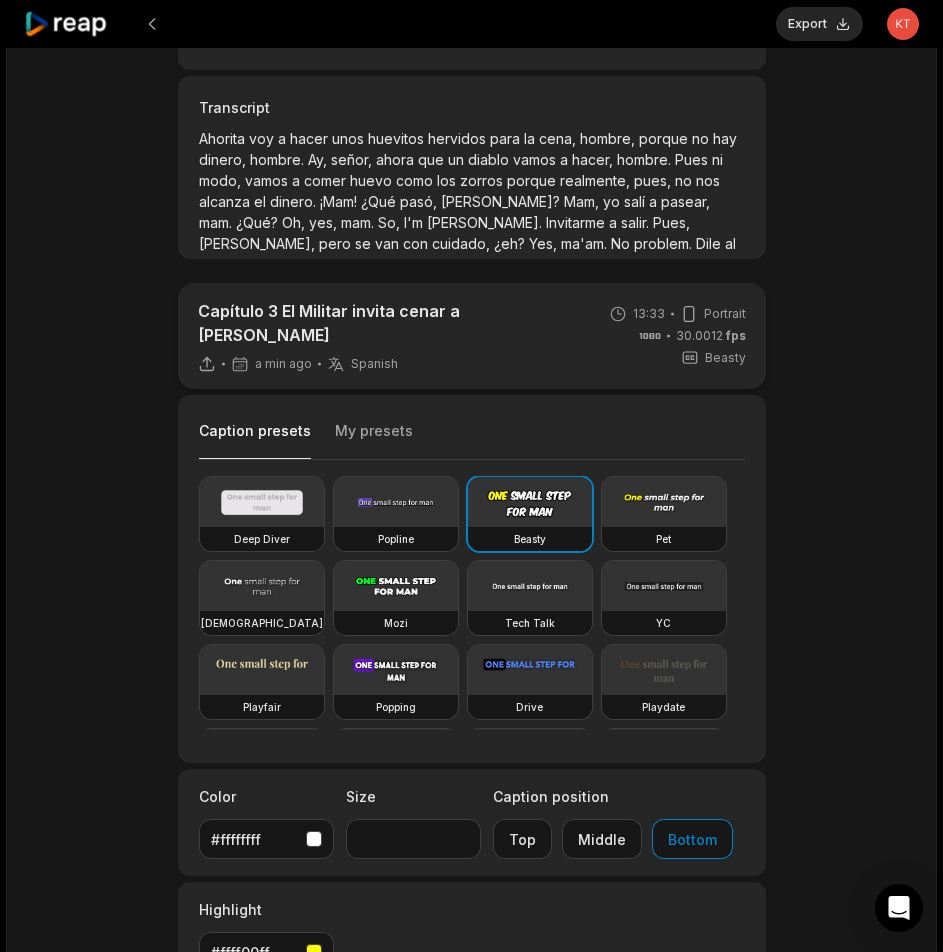 scroll, scrollTop: 700, scrollLeft: 0, axis: vertical 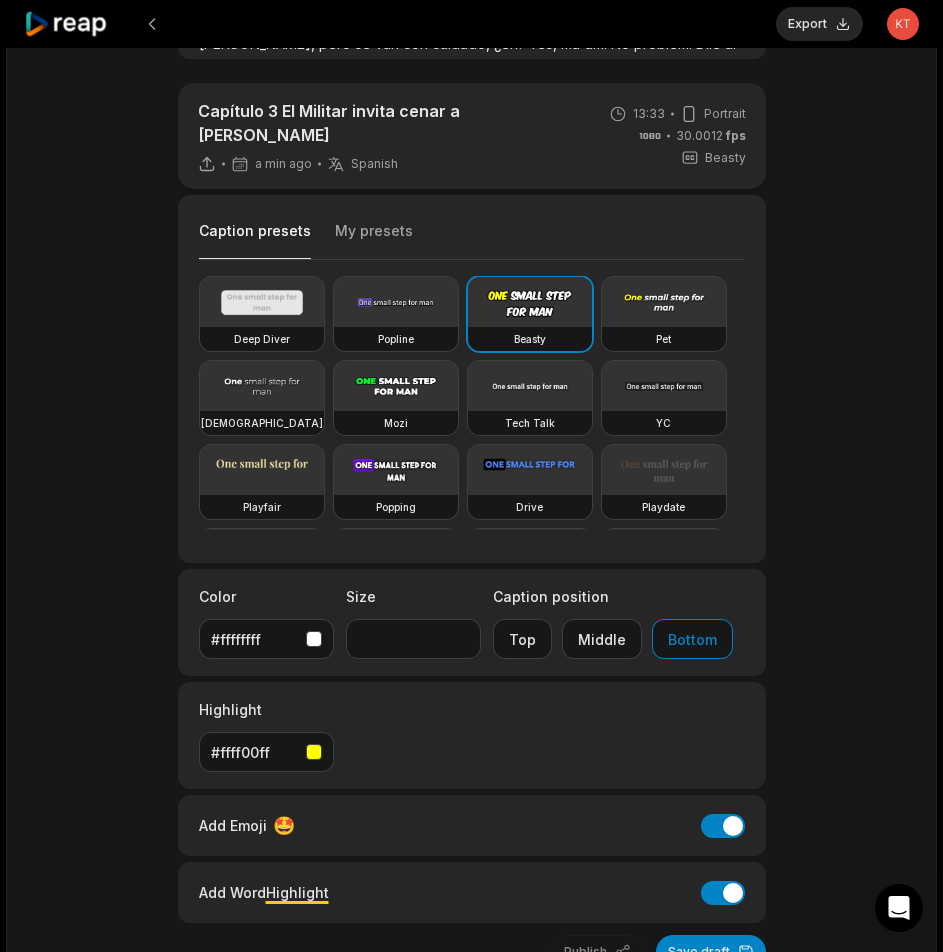 click at bounding box center [396, 386] 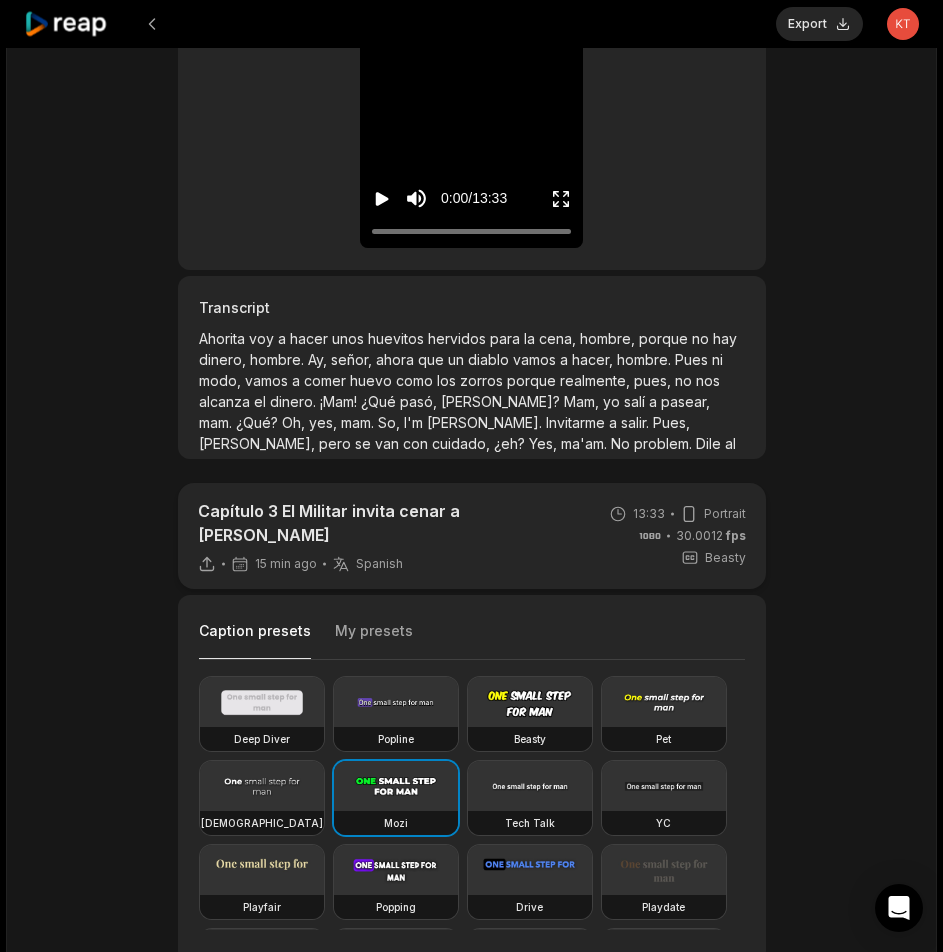 scroll, scrollTop: 0, scrollLeft: 0, axis: both 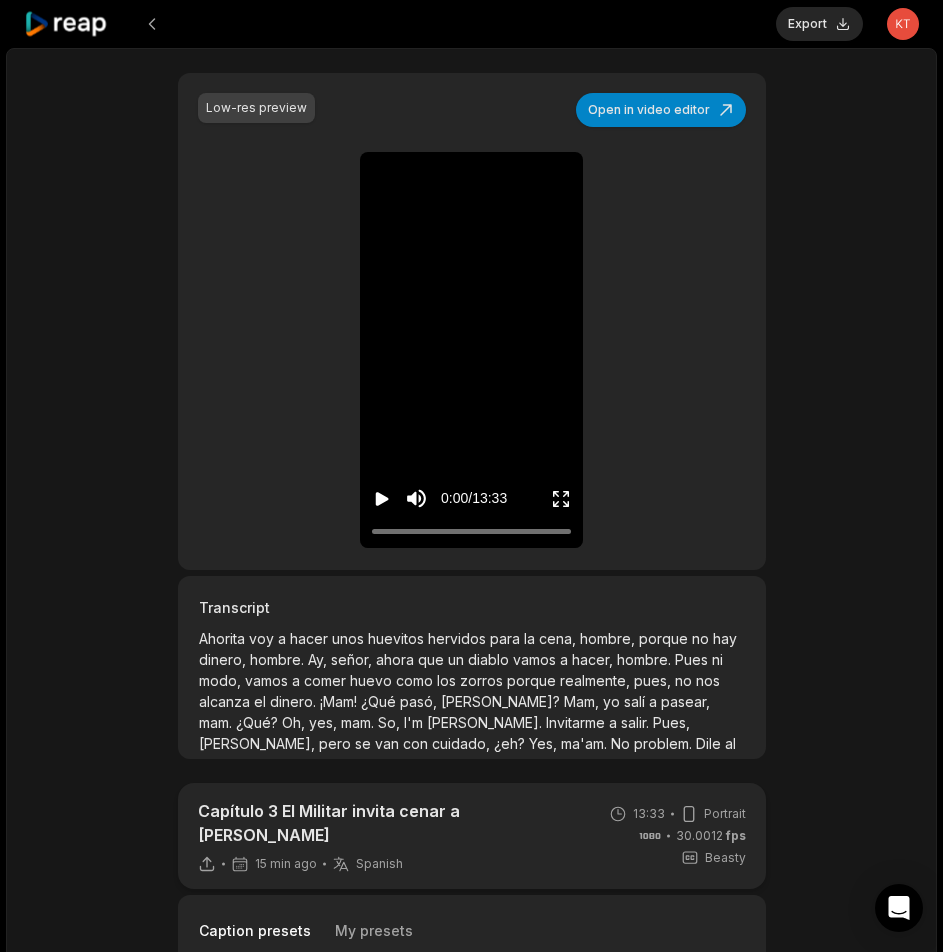 click 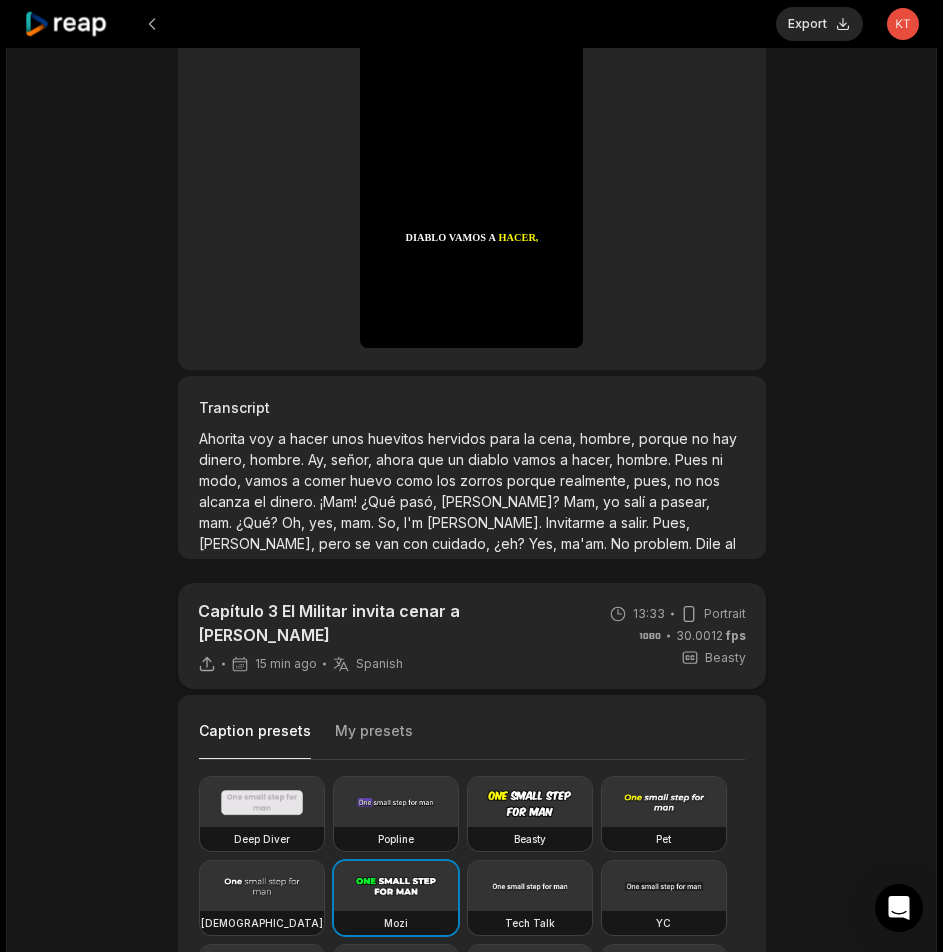 scroll, scrollTop: 0, scrollLeft: 0, axis: both 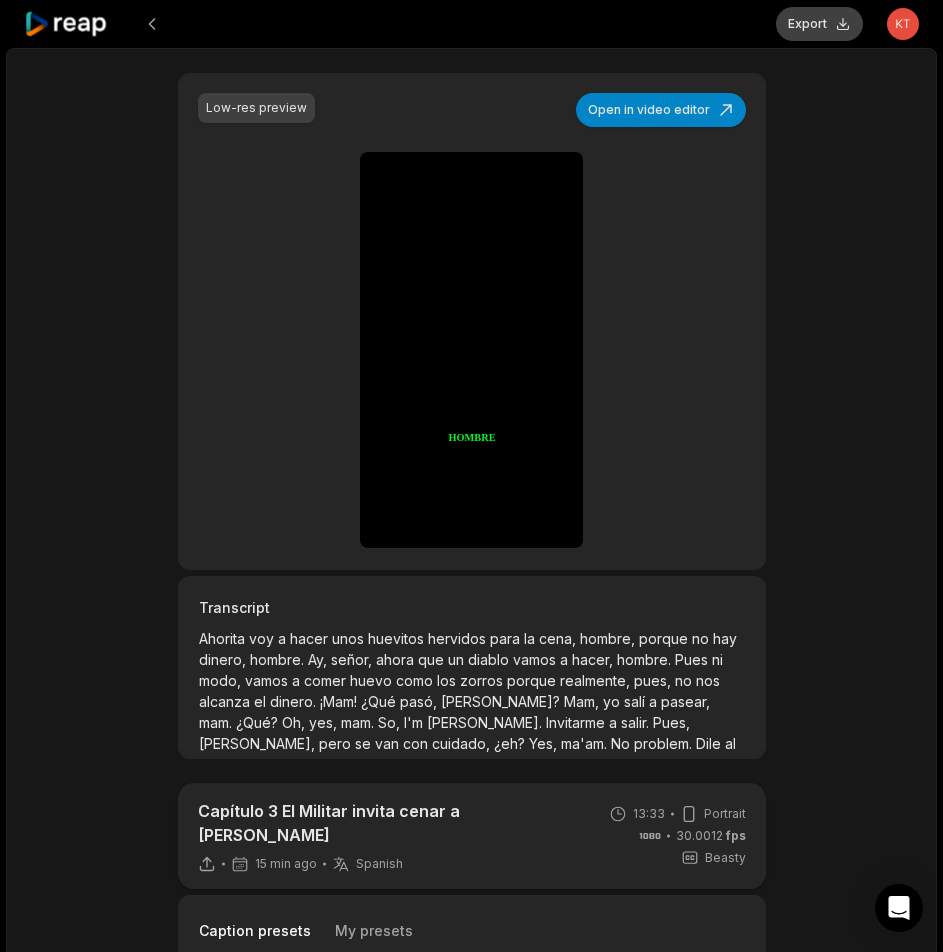 click on "Export" at bounding box center [819, 24] 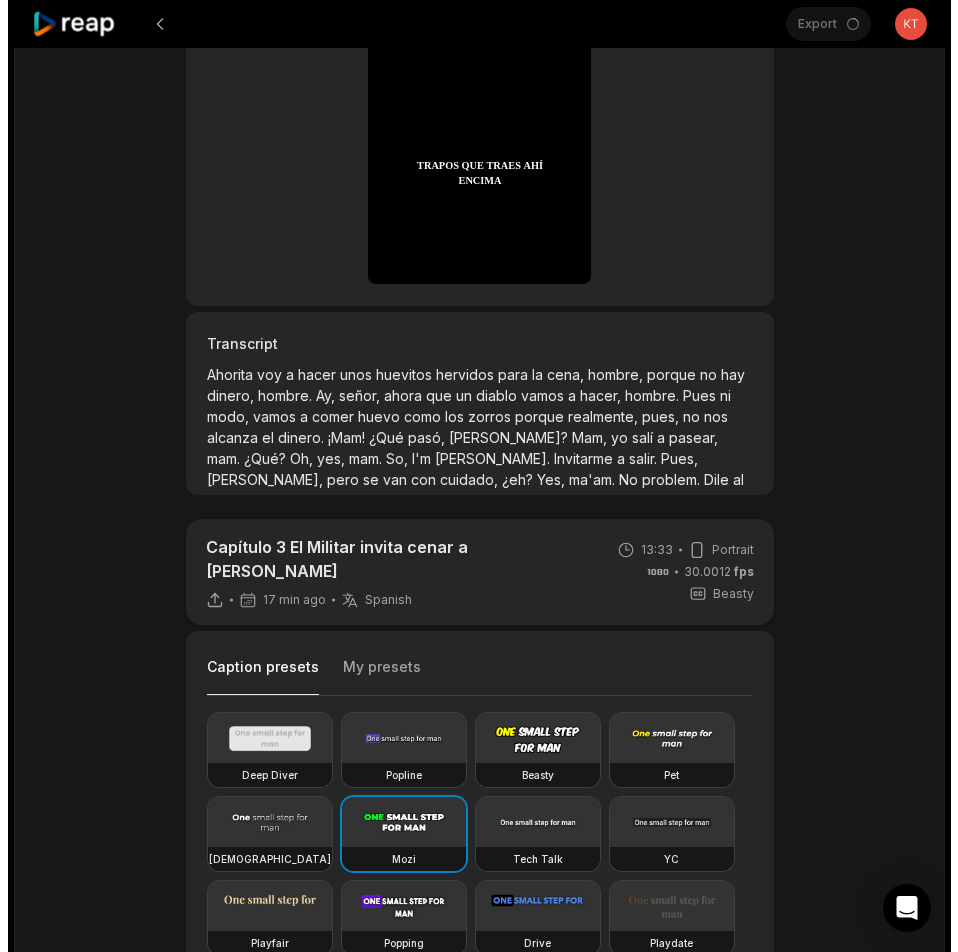 scroll, scrollTop: 0, scrollLeft: 0, axis: both 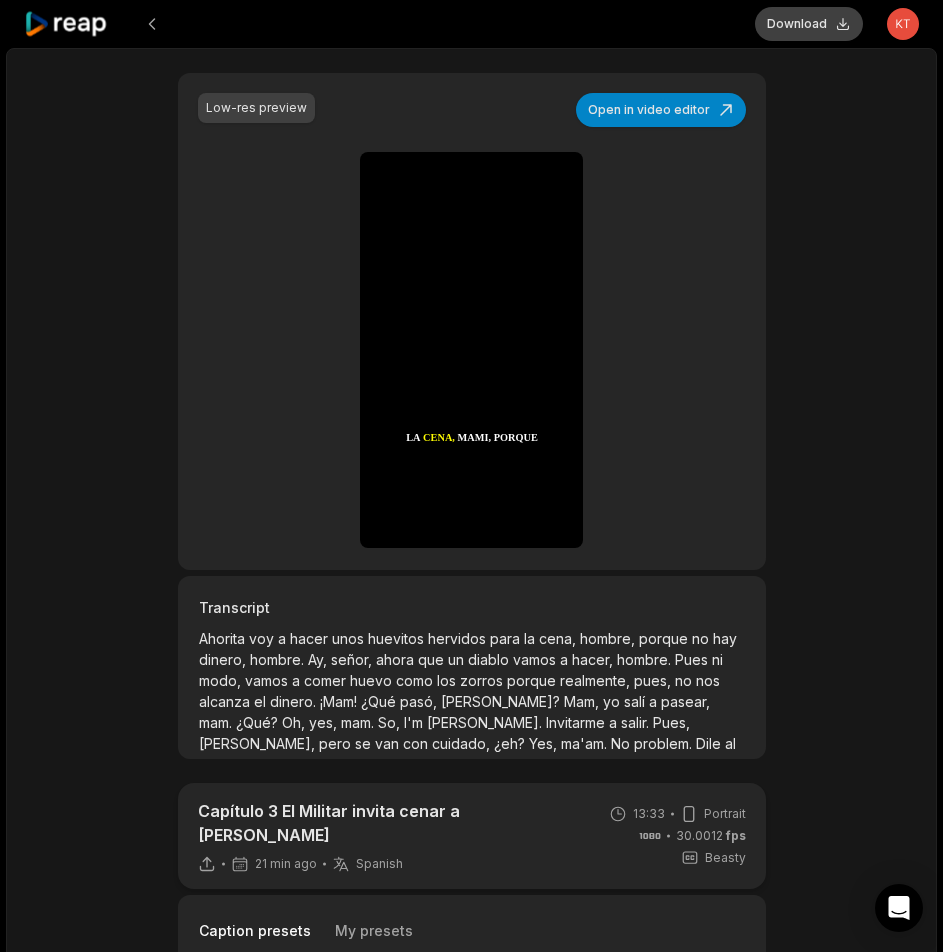click on "Download" at bounding box center [809, 24] 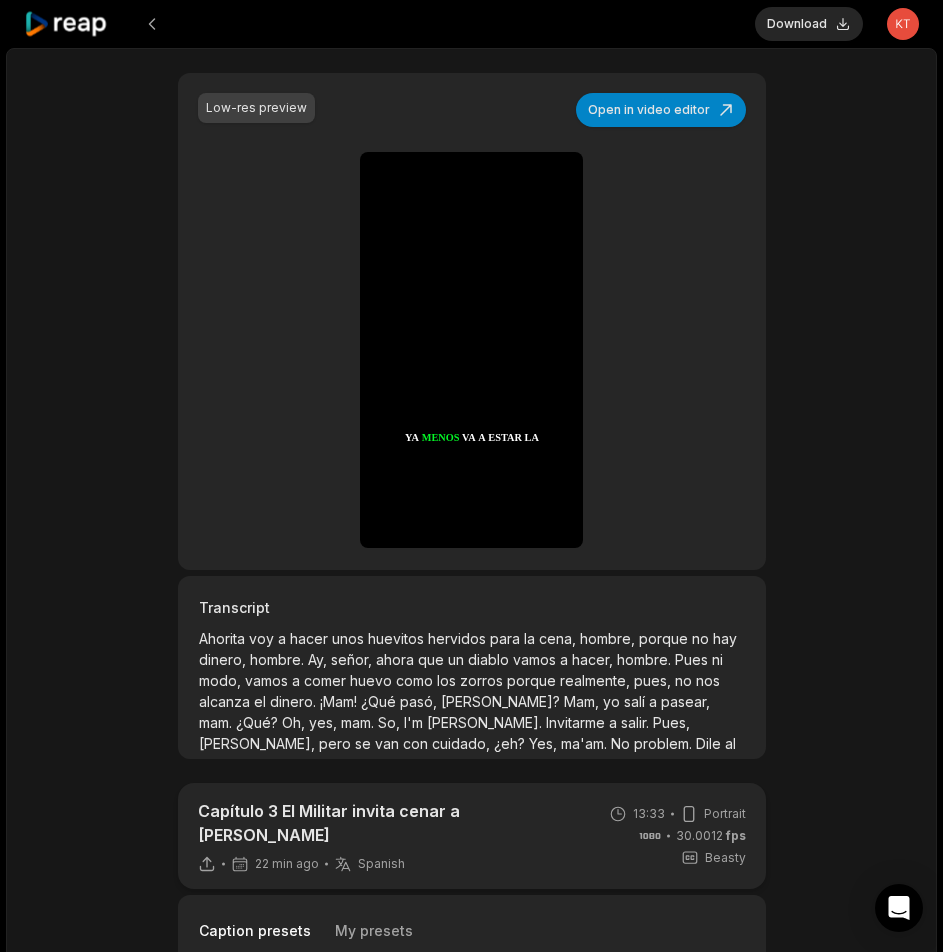 click 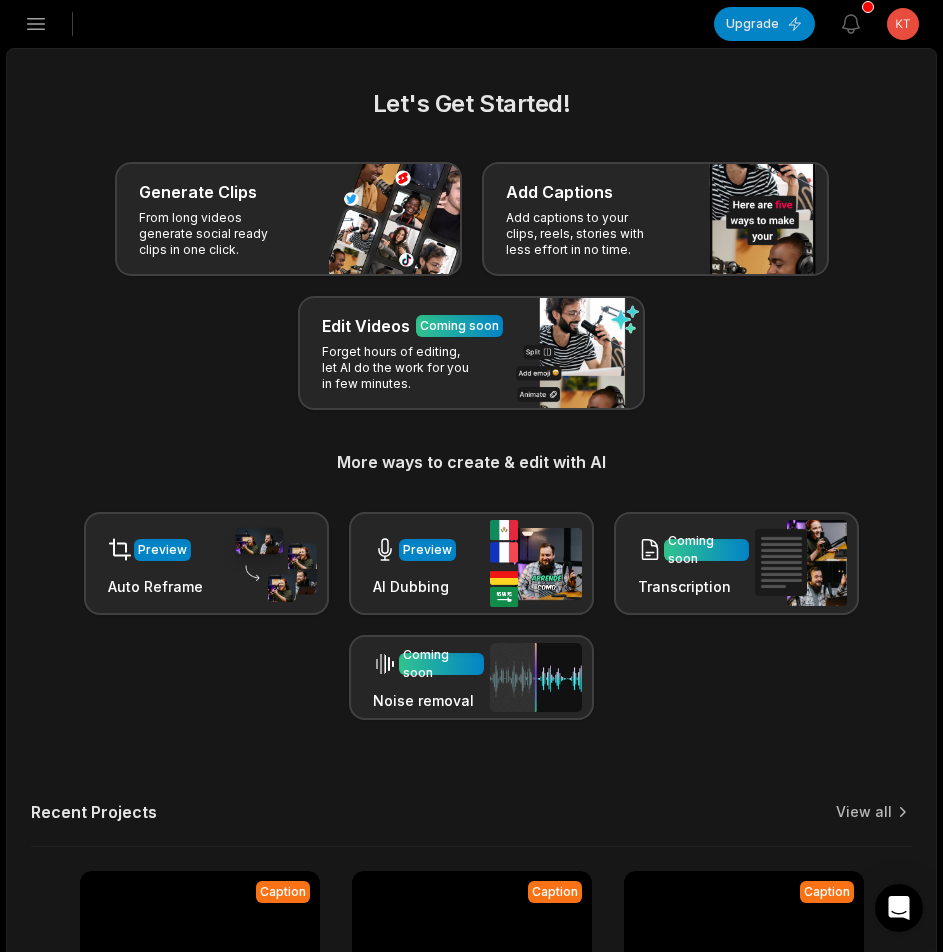 click 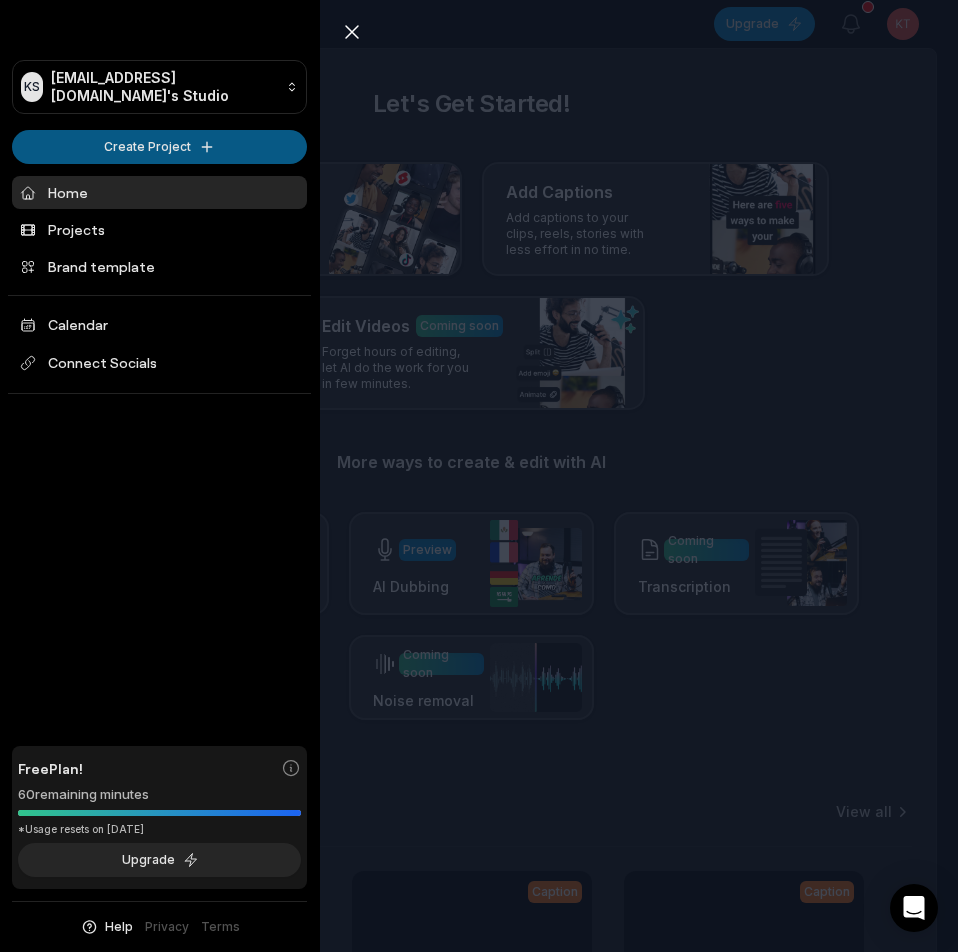 click on "KS Ktbeav@telegmail.com's Studio Create Project Home Projects Brand template Calendar Connect Socials Free  Plan! 60  remaining minutes *Usage resets on August 2, 2025 Upgrade Help Privacy Terms Open sidebar Upgrade View notifications Open user menu   Let's Get Started! Generate Clips From long videos generate social ready clips in one click. Add Captions Add captions to your clips, reels, stories with less effort in no time. Edit Videos Coming soon Forget hours of editing, let AI do the work for you in few minutes. More ways to create & edit with AI Preview Auto Reframe Preview AI Dubbing Coming soon Transcription Coming soon Noise removal Recent Projects View all Caption 13:33 Capítulo 3 El Militar invita cenar a Ramona Open options 22 minutes ago Caption 01:00 PART 2 - Cosechamos plátanos “Bárbaros” Open options 6 days ago Caption 01:00 PART 5 - Comida ancestral y de Dioses sikil p’ak👌🏼 Open options 6 days ago Caption 01:00 PART 1 - Comida ancestral y de Dioses sikil p’ak👌🏼" at bounding box center [479, 476] 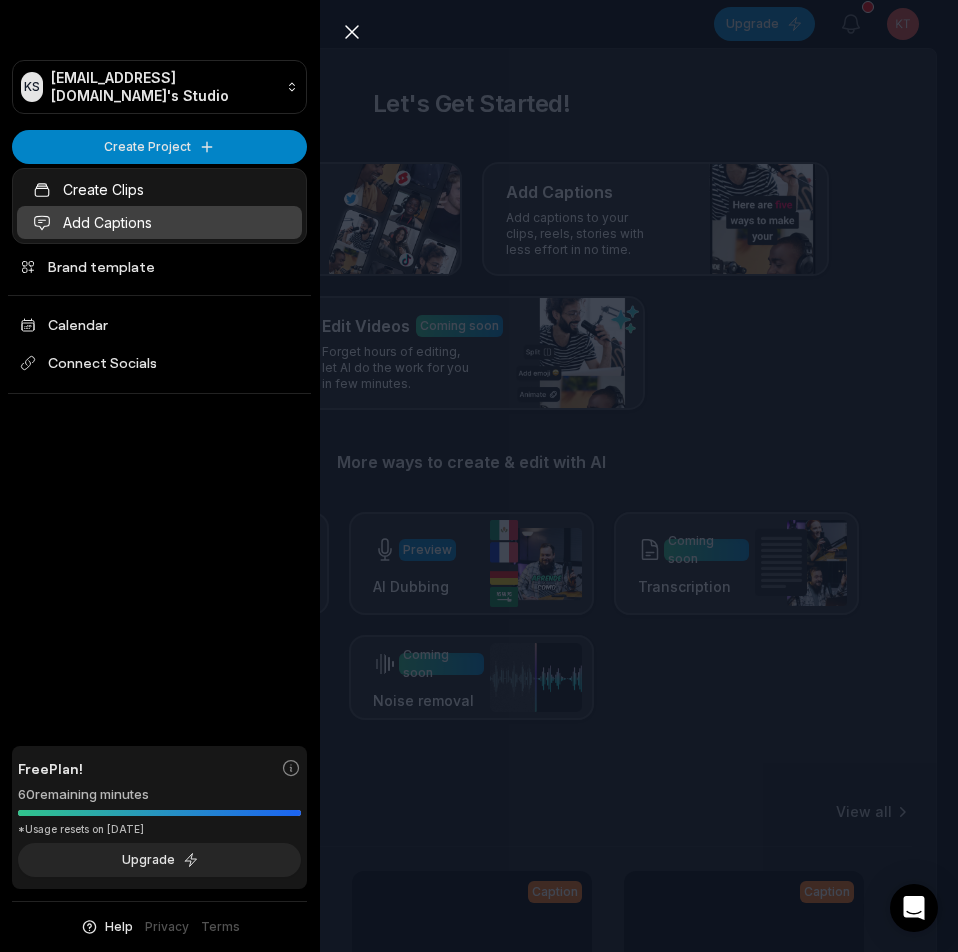 click on "Add Captions" at bounding box center (159, 222) 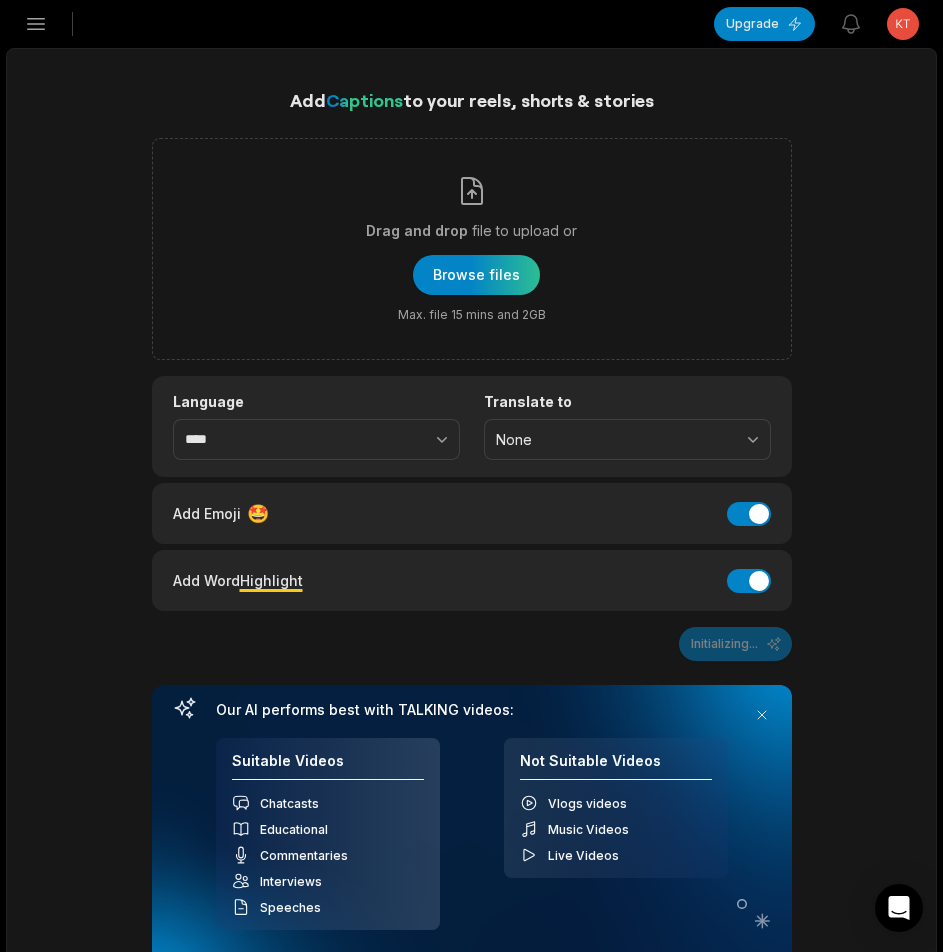scroll, scrollTop: 0, scrollLeft: 0, axis: both 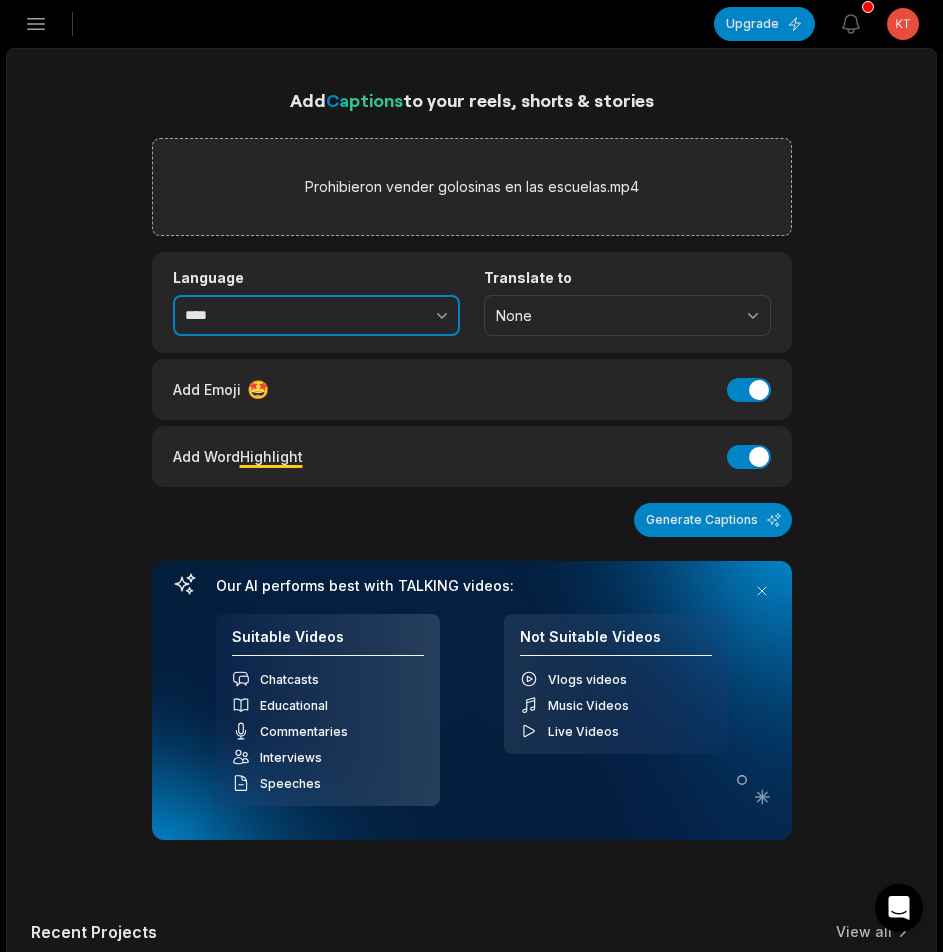 click at bounding box center (398, 316) 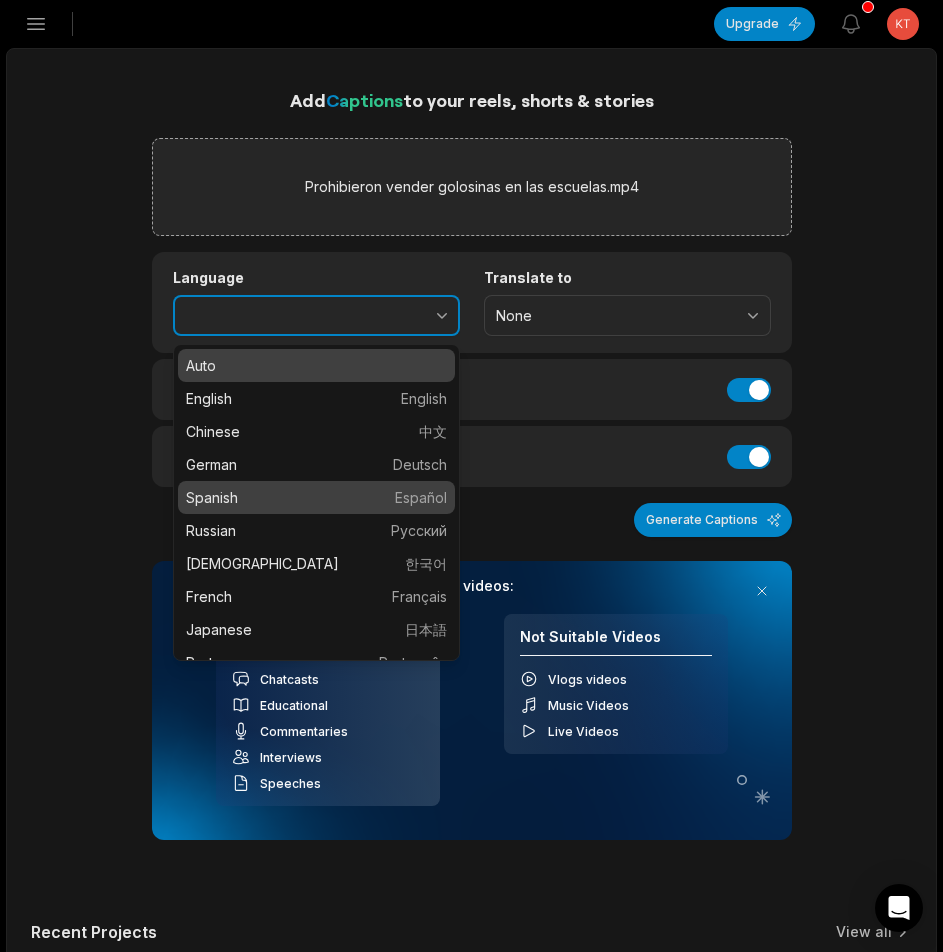 type on "*******" 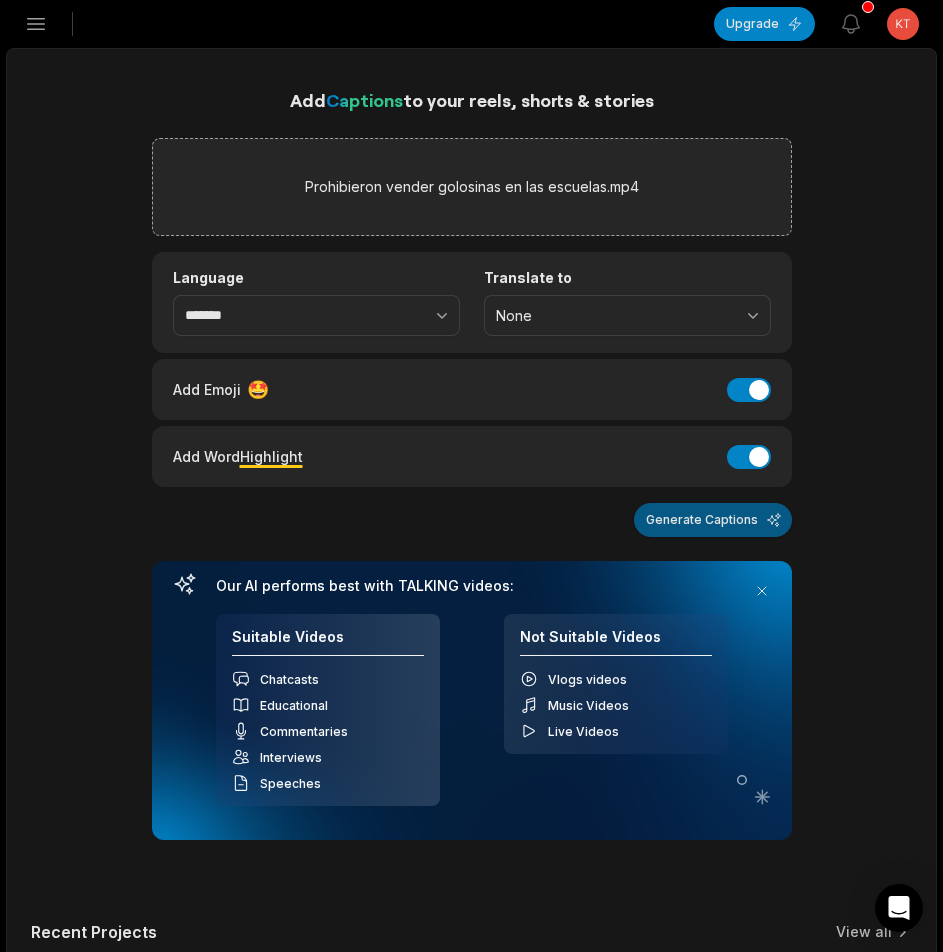 click on "Generate Captions" at bounding box center (713, 520) 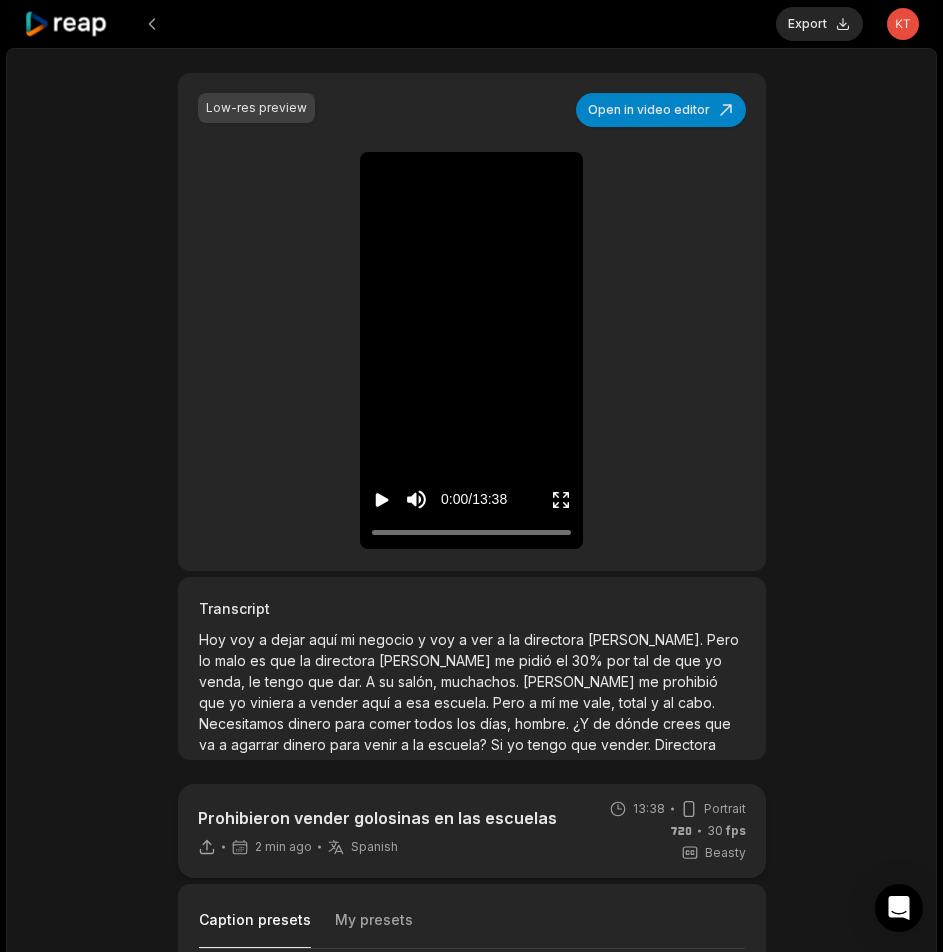 scroll, scrollTop: 400, scrollLeft: 0, axis: vertical 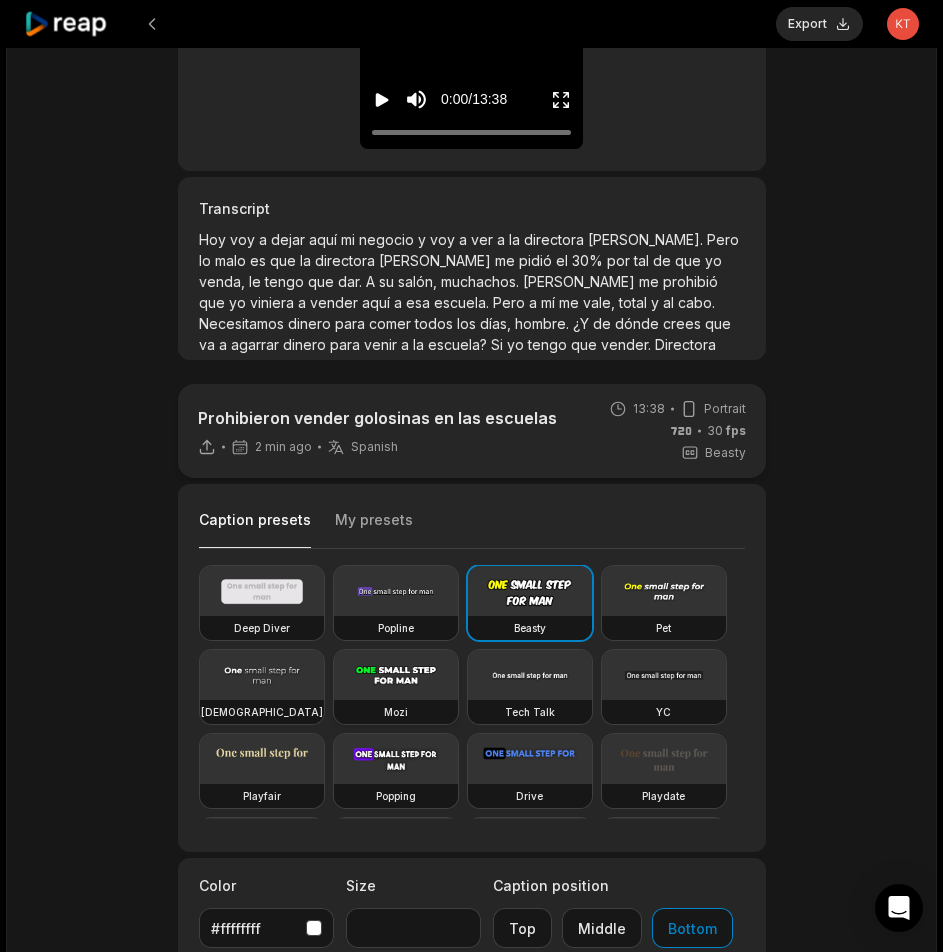 click at bounding box center (396, 675) 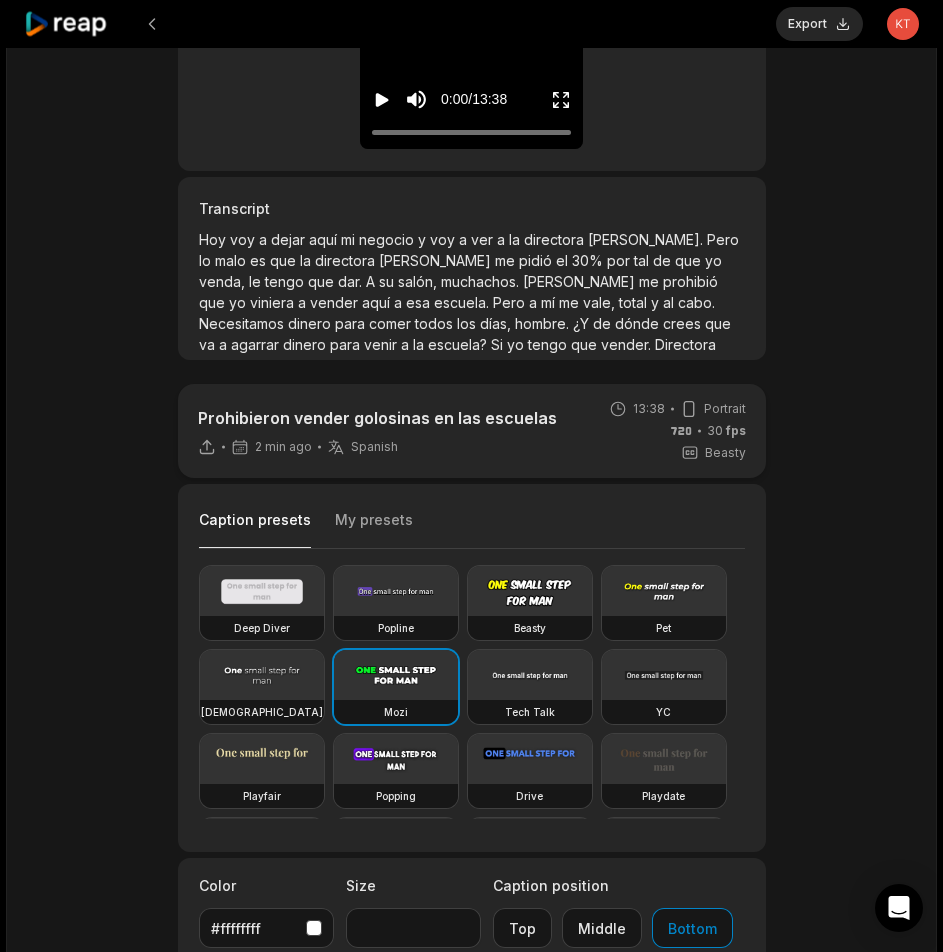 drag, startPoint x: 814, startPoint y: 25, endPoint x: 954, endPoint y: 32, distance: 140.1749 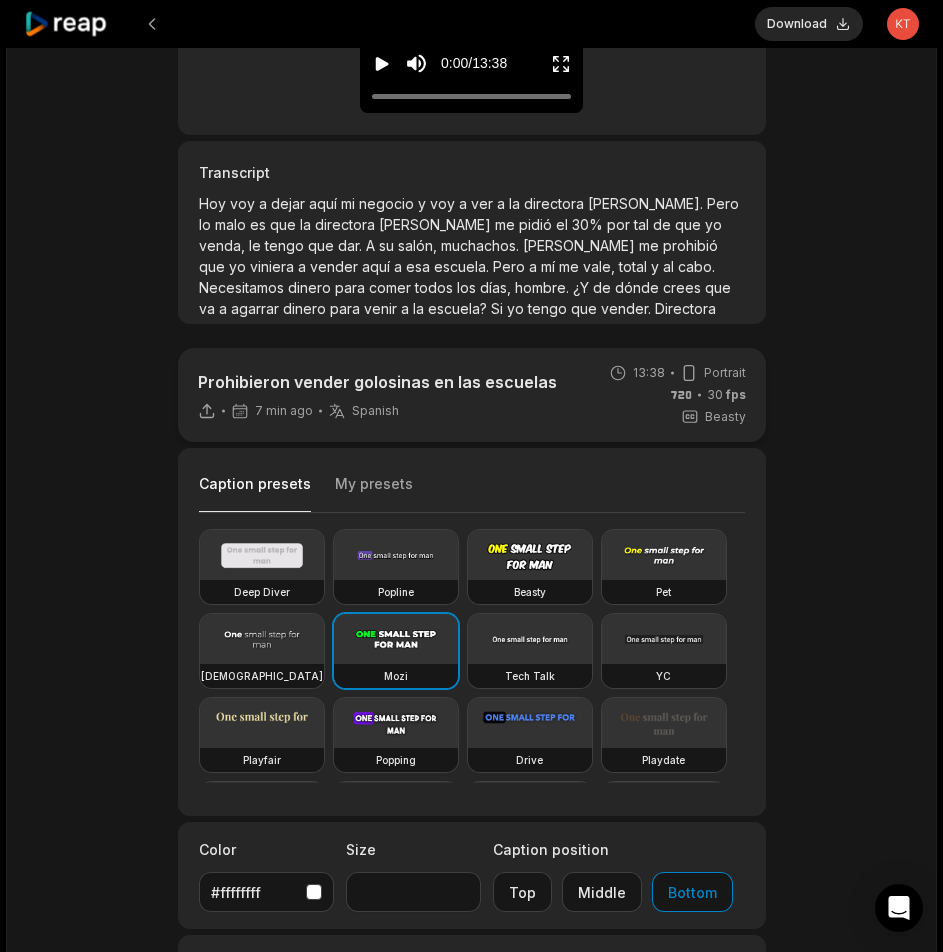 scroll, scrollTop: 400, scrollLeft: 0, axis: vertical 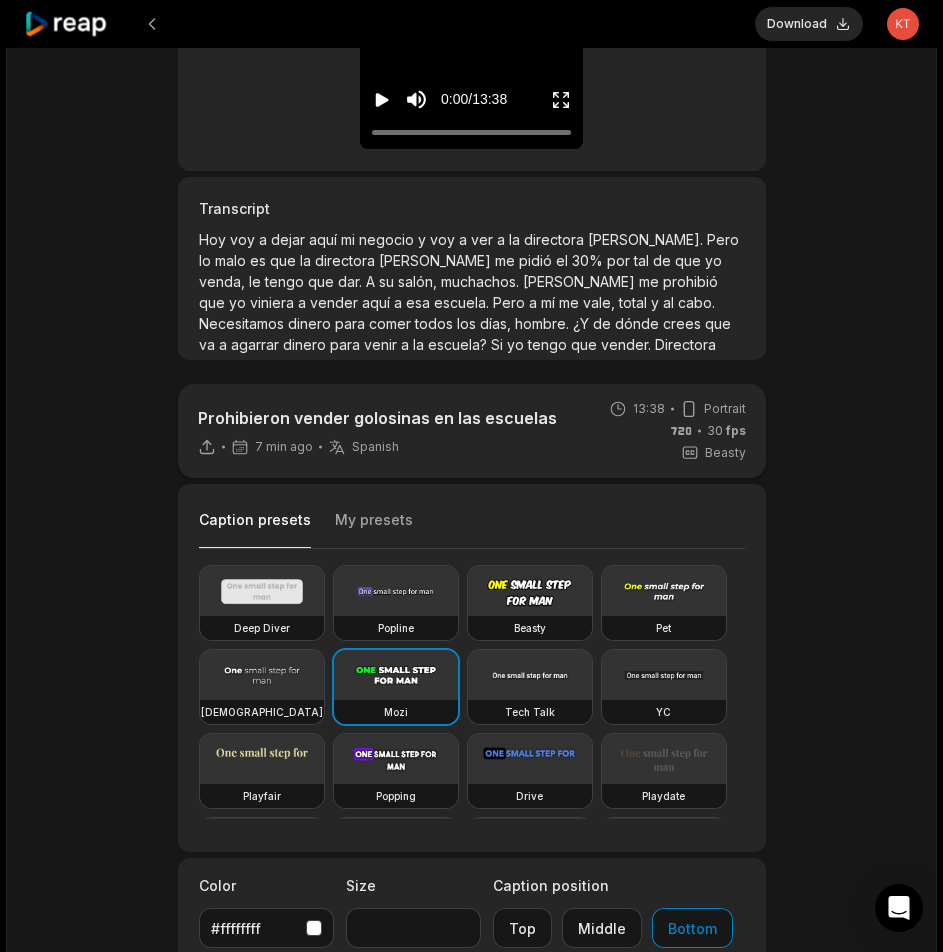 drag, startPoint x: 811, startPoint y: 22, endPoint x: 825, endPoint y: 22, distance: 14 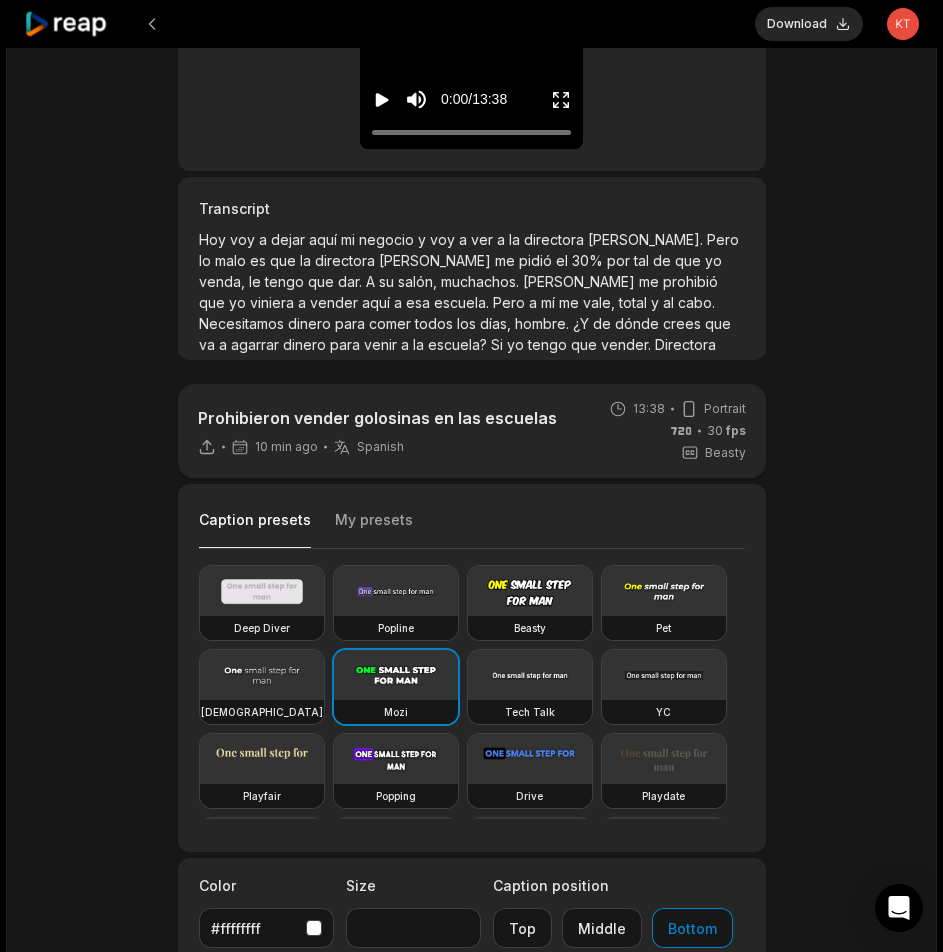 click 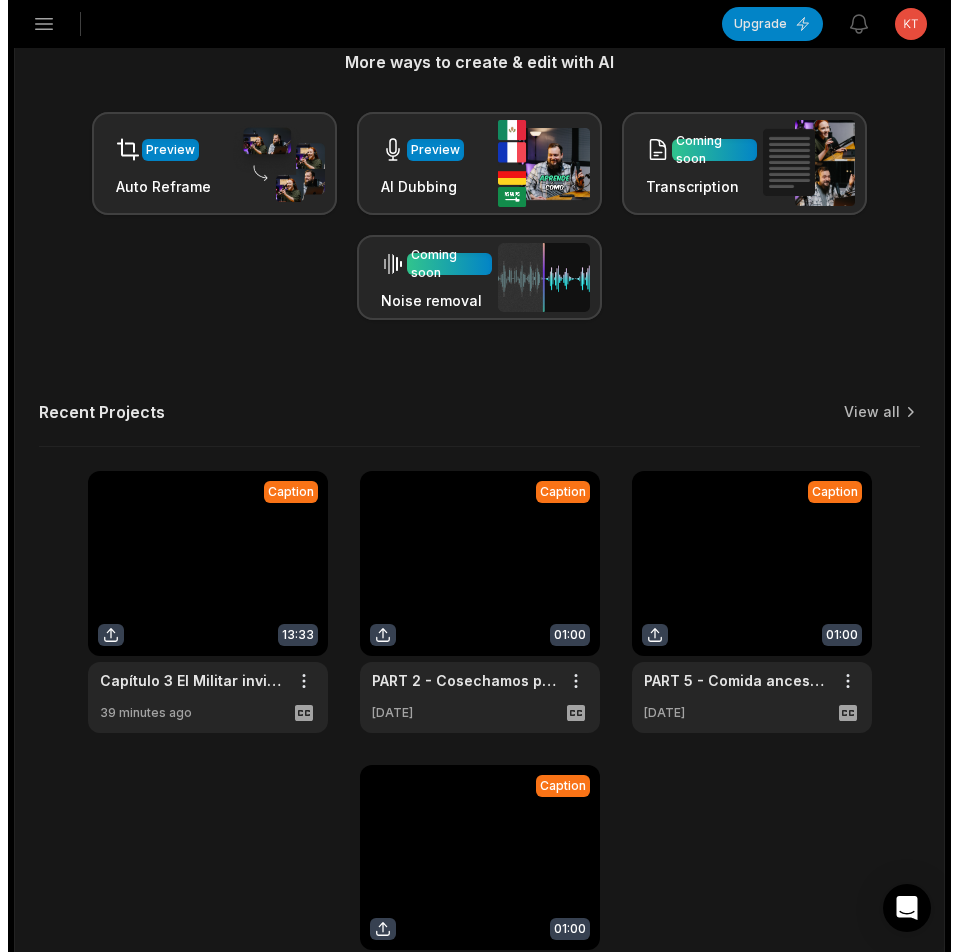 scroll, scrollTop: 0, scrollLeft: 0, axis: both 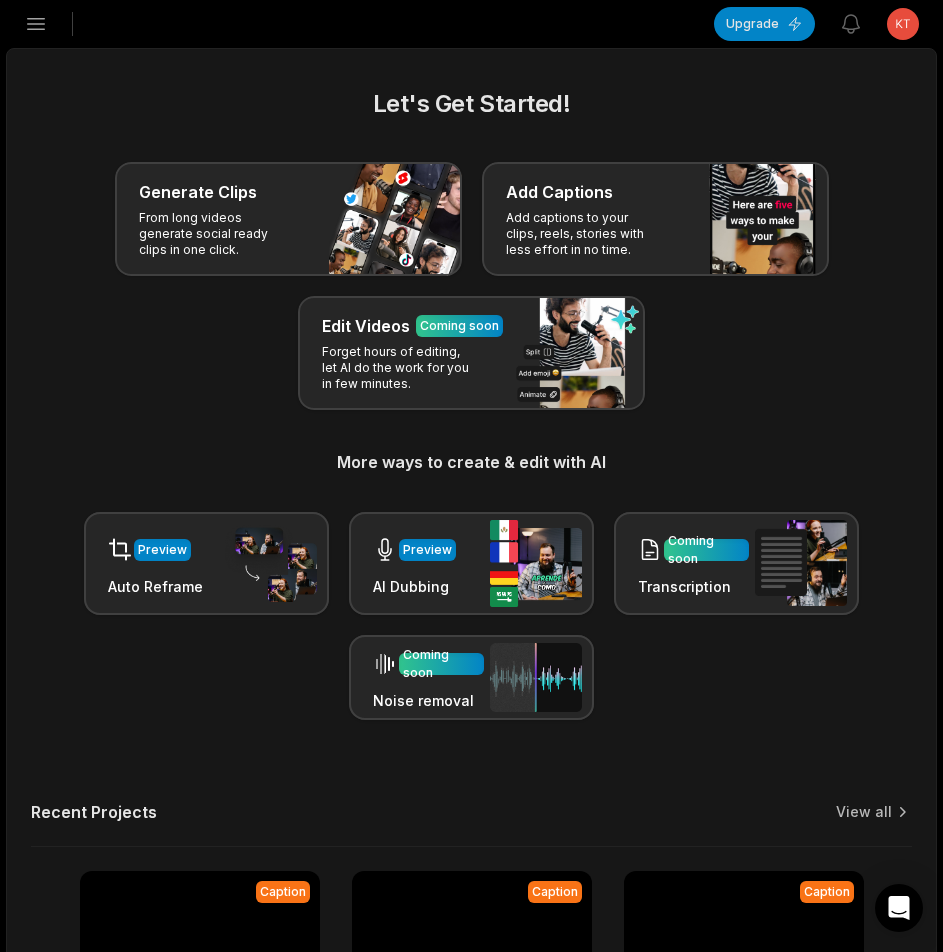 click 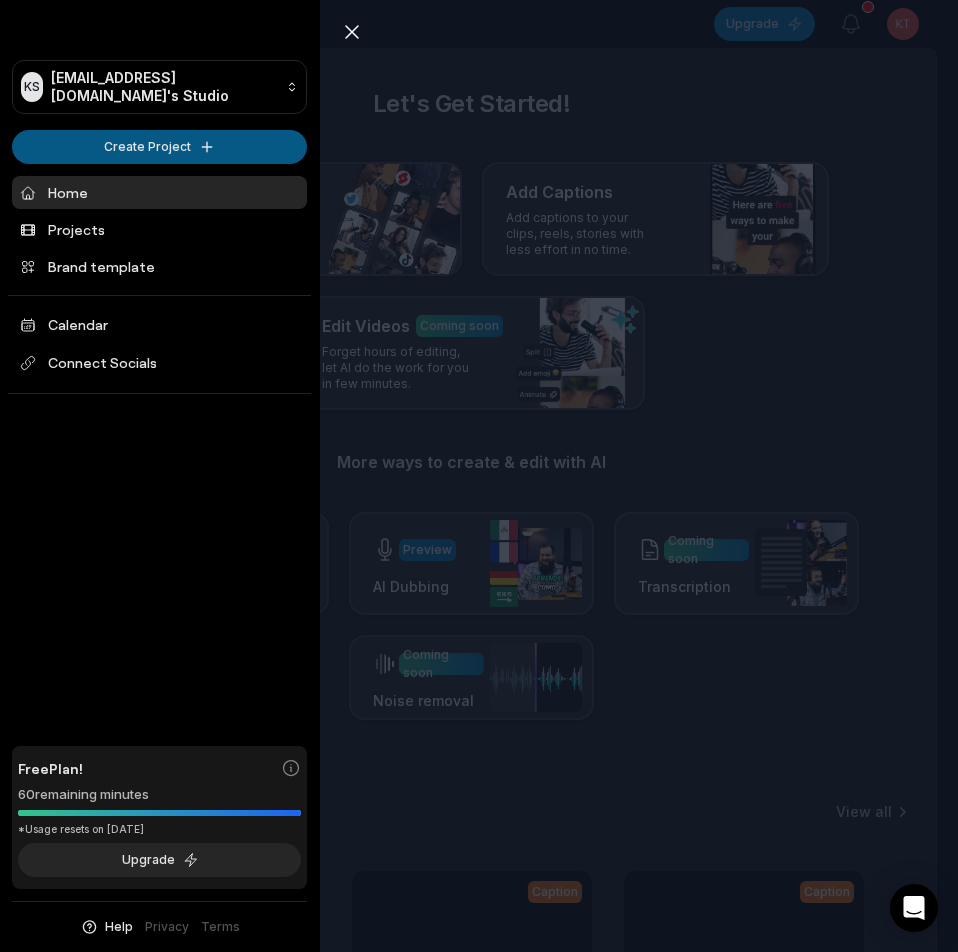 click on "KS Ktbeav@telegmail.com's Studio Create Project Home Projects Brand template Calendar Connect Socials Free  Plan! 60  remaining minutes *Usage resets on August 2, 2025 Upgrade Help Privacy Terms Open sidebar Upgrade View notifications Open user menu   Let's Get Started! Generate Clips From long videos generate social ready clips in one click. Add Captions Add captions to your clips, reels, stories with less effort in no time. Edit Videos Coming soon Forget hours of editing, let AI do the work for you in few minutes. More ways to create & edit with AI Preview Auto Reframe Preview AI Dubbing Coming soon Transcription Coming soon Noise removal Recent Projects View all Caption 13:38 Prohibieron vender golosinas en las escuelas Open options 10 minutes ago Caption 13:33 Capítulo 3 El Militar invita cenar a Ramona Open options 39 minutes ago Caption 01:00 PART 2 - Cosechamos plátanos “Bárbaros” Open options 6 days ago Caption 01:00 PART 5 - Comida ancestral y de Dioses sikil p’ak👌🏼 Open options" at bounding box center [479, 476] 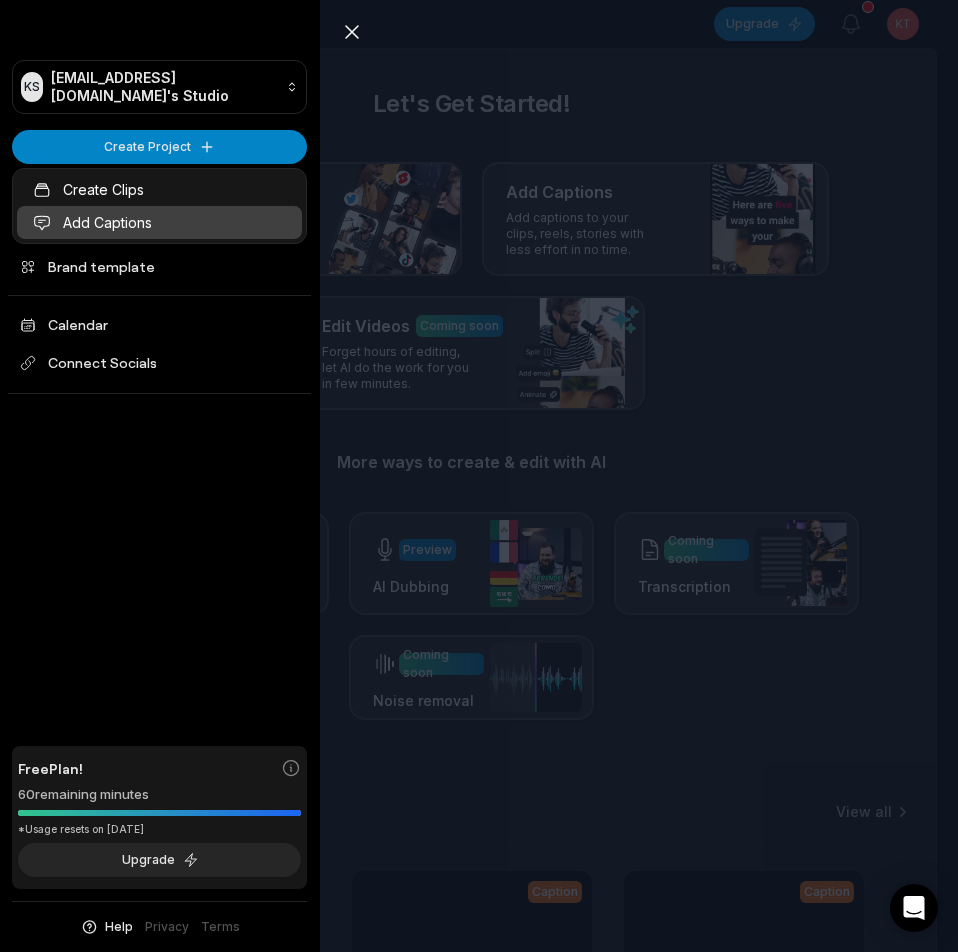 click on "Add Captions" at bounding box center (159, 222) 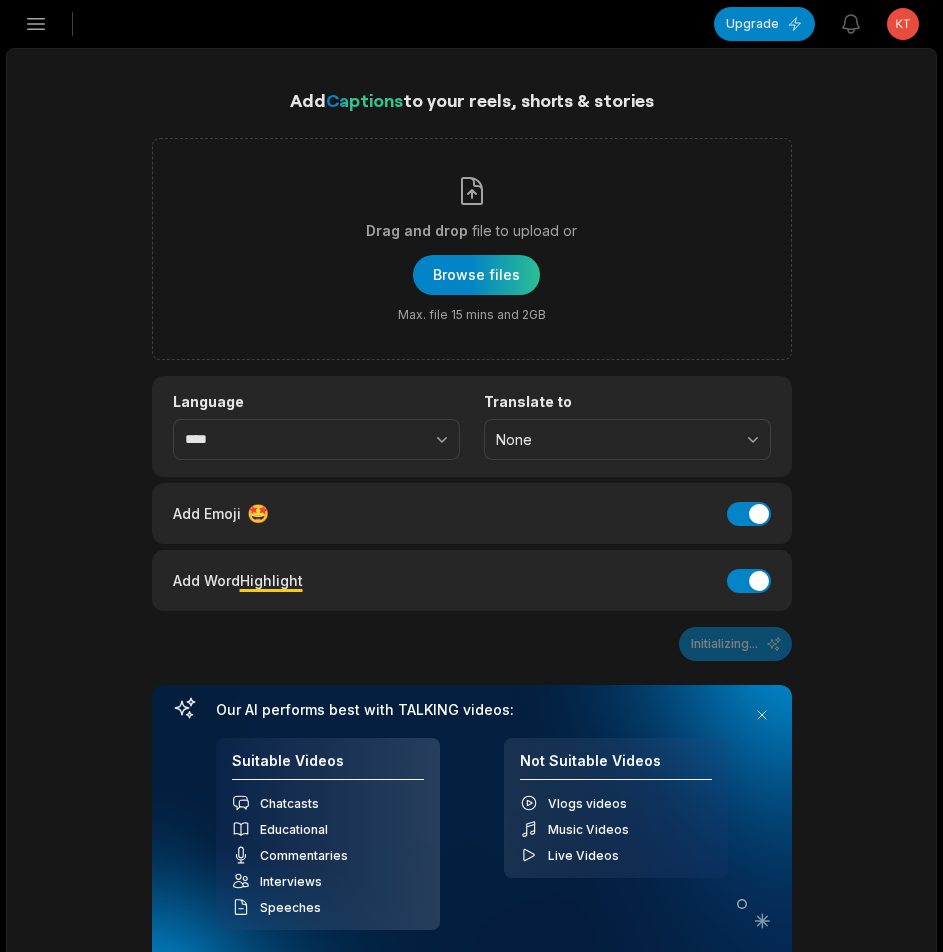 scroll, scrollTop: 0, scrollLeft: 0, axis: both 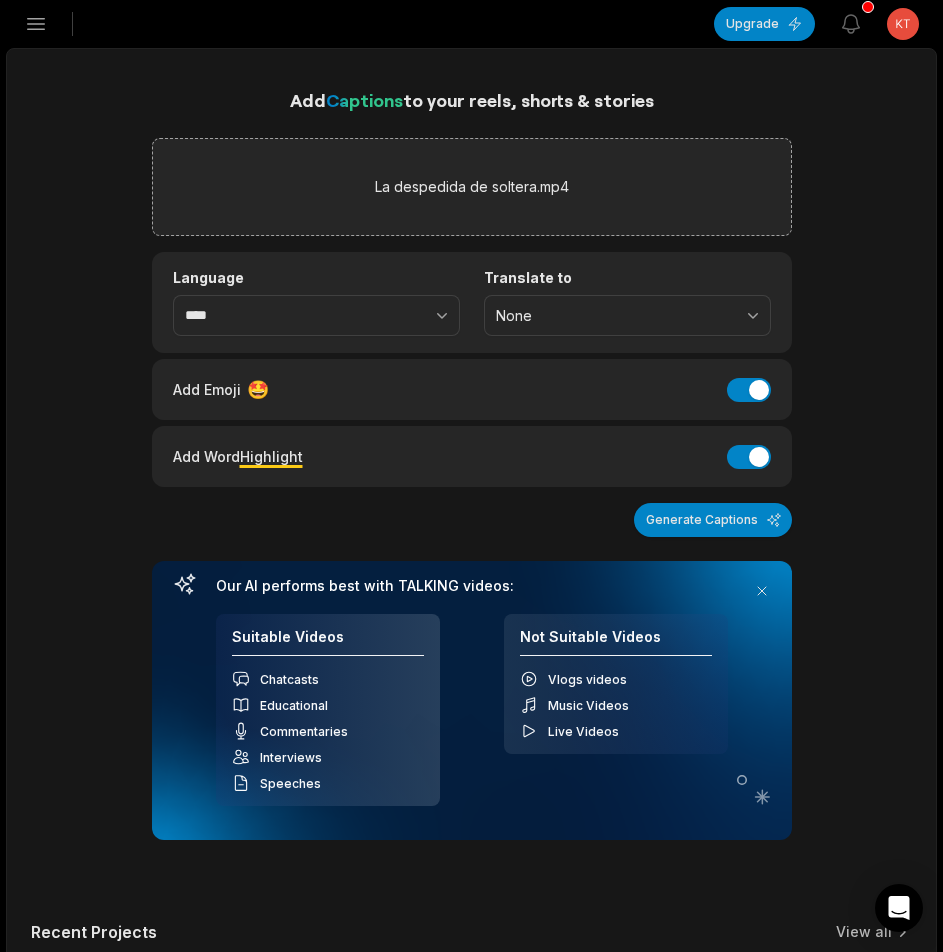 click on "Add Emoji 🤩 Add Emoji" at bounding box center (472, 389) 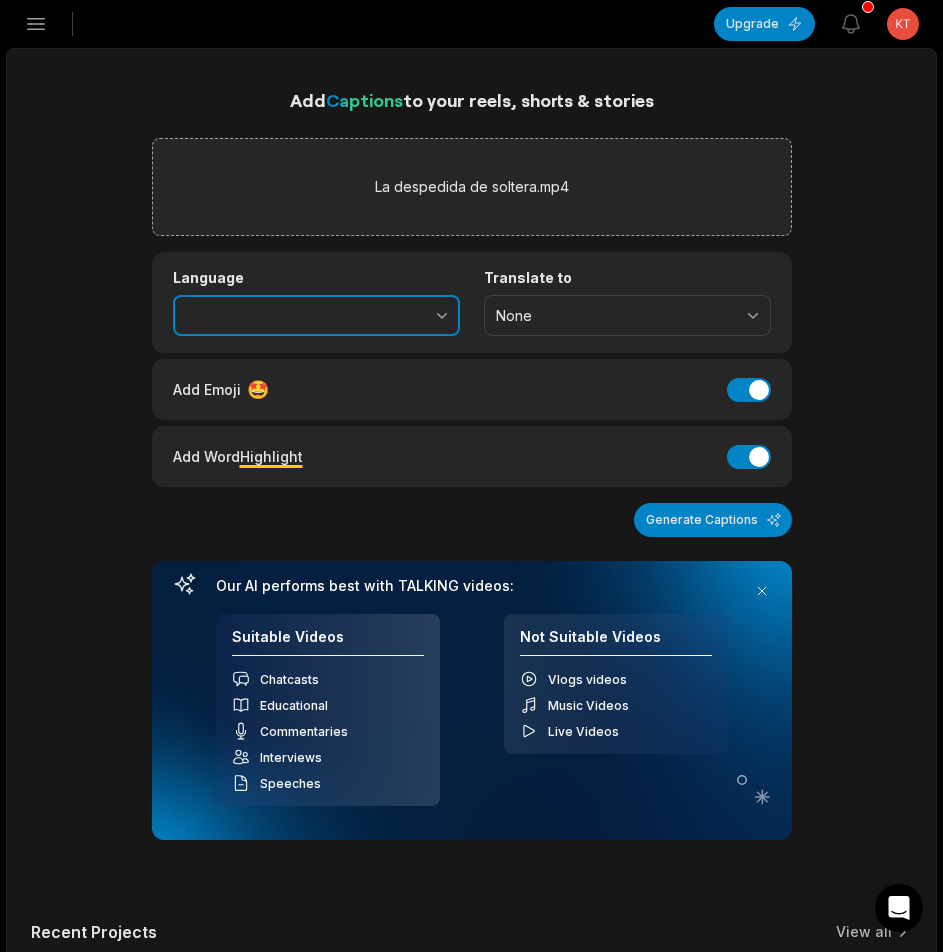 click at bounding box center [398, 316] 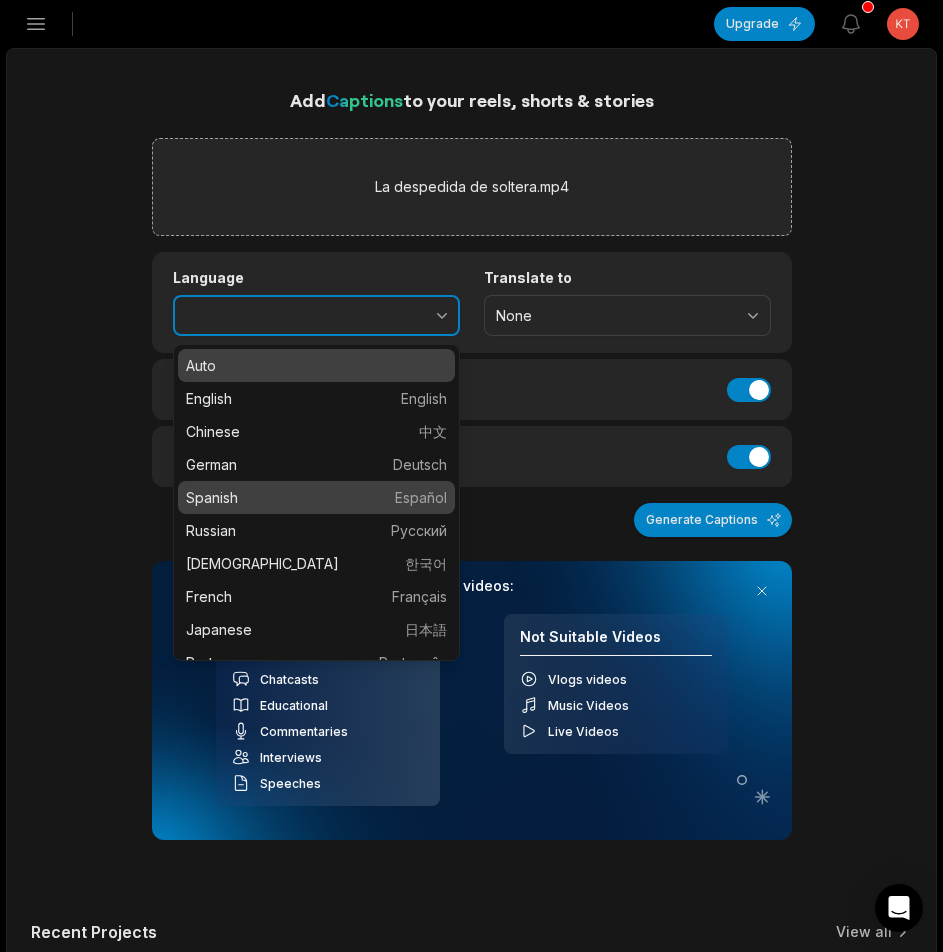 type on "*******" 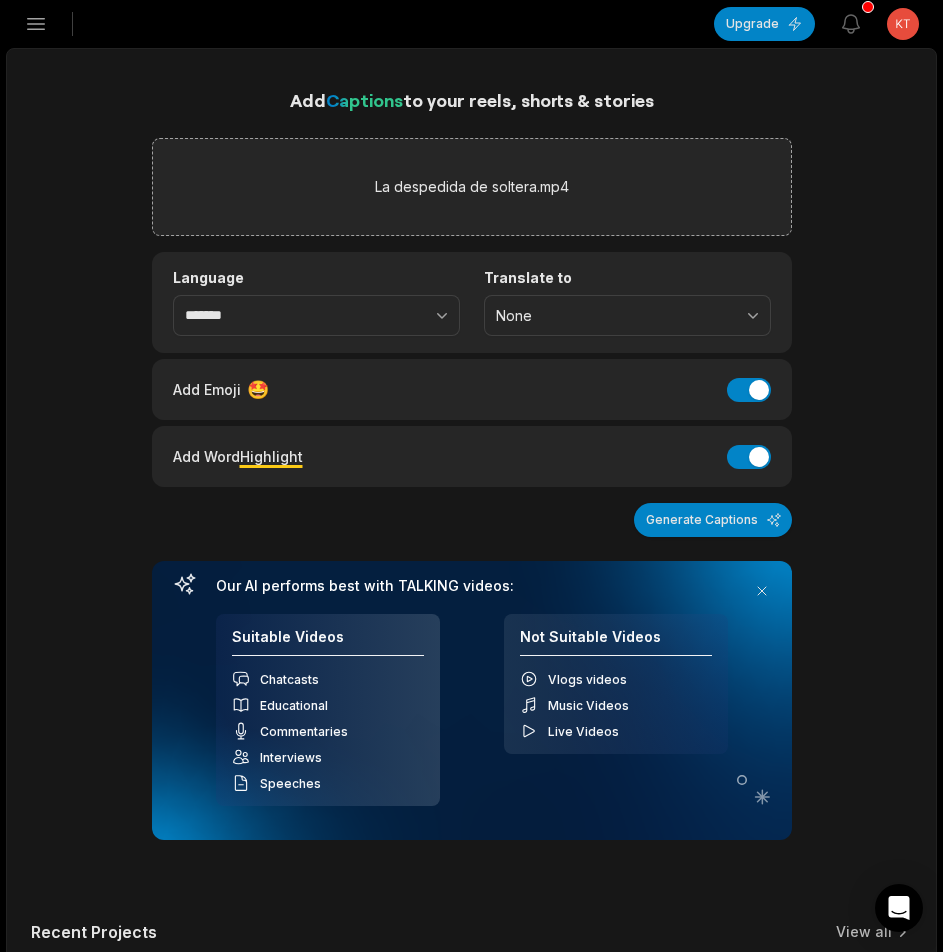 click on "Generate Captions" at bounding box center (713, 520) 